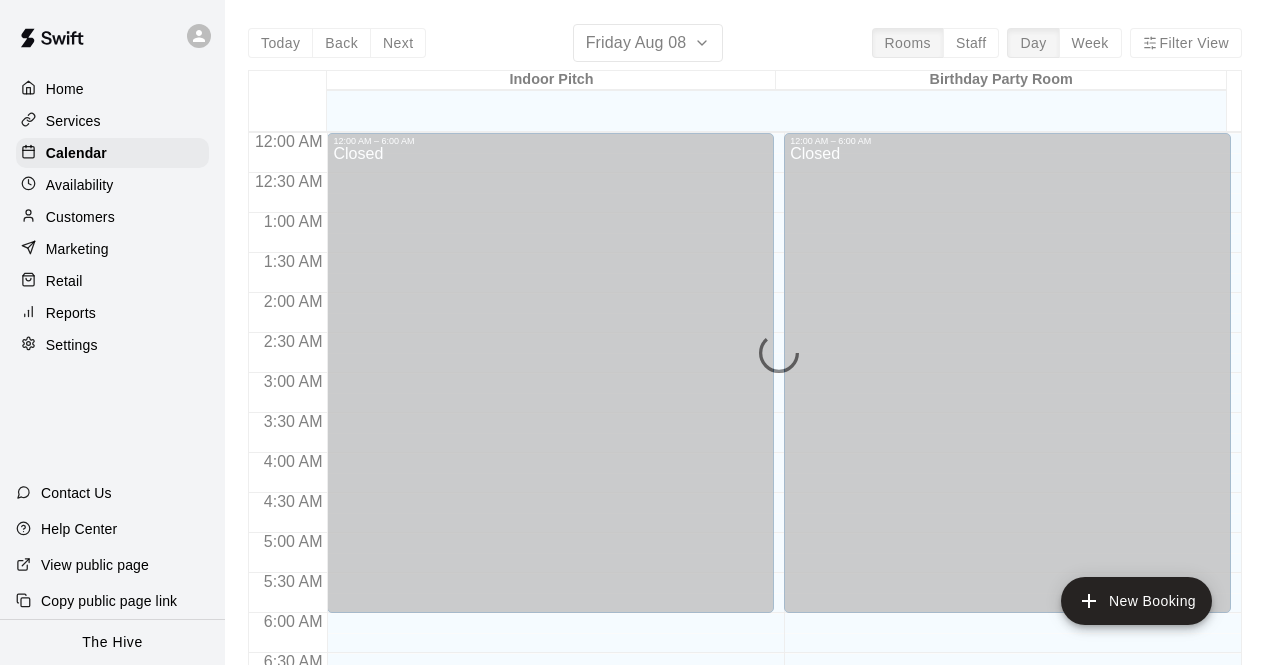 scroll, scrollTop: 0, scrollLeft: 0, axis: both 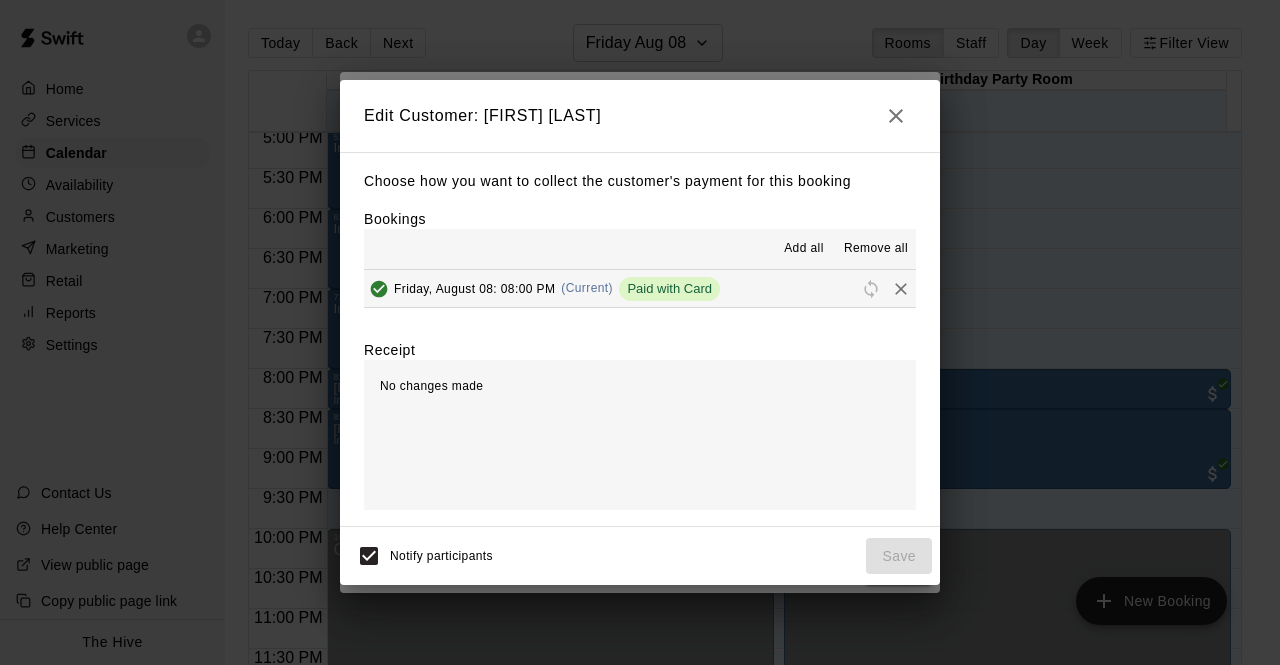 click 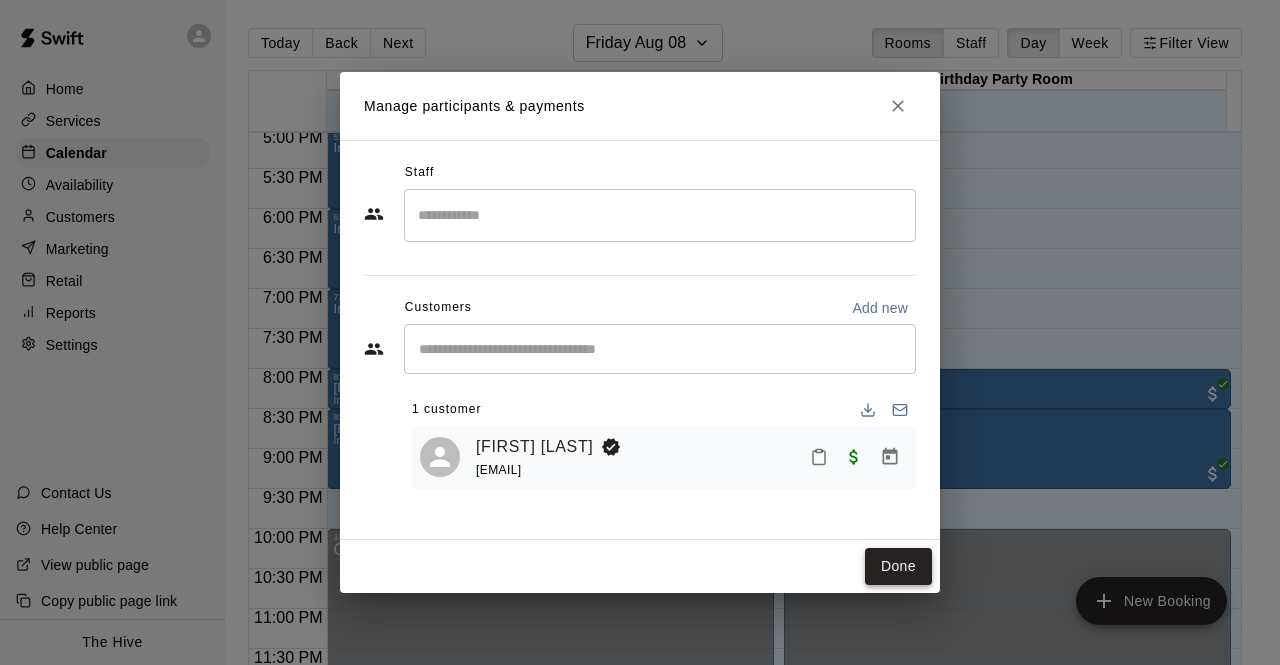 click on "Done" at bounding box center (898, 566) 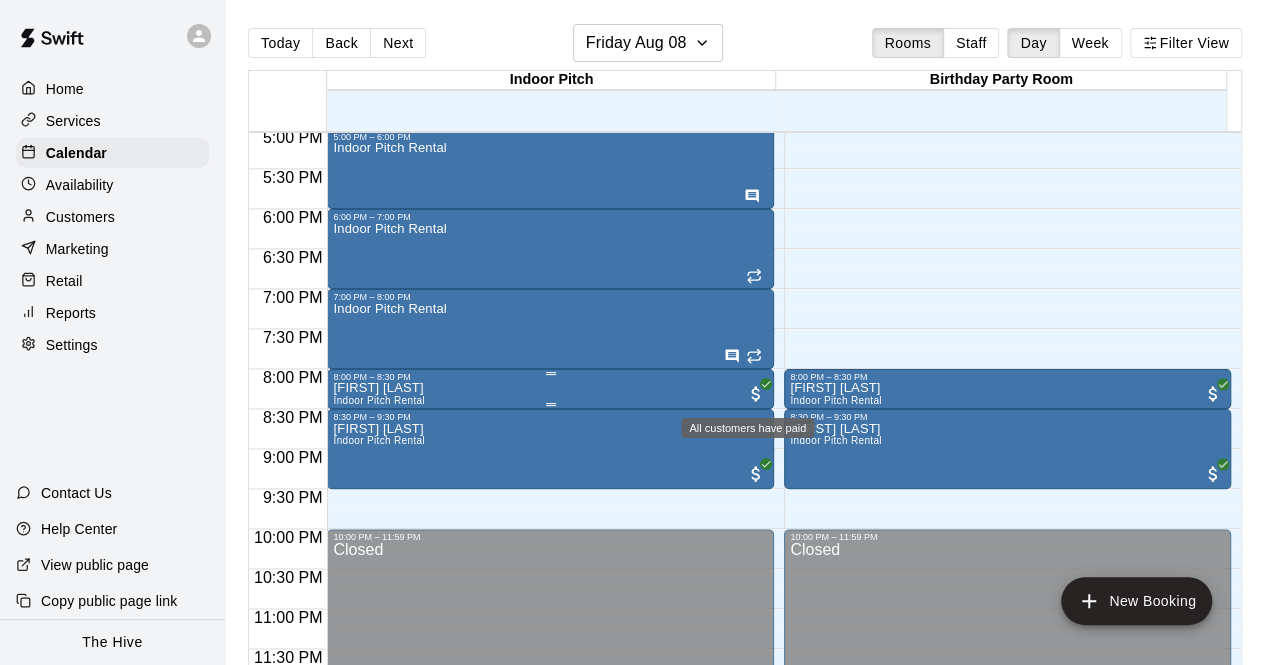 click at bounding box center [756, 394] 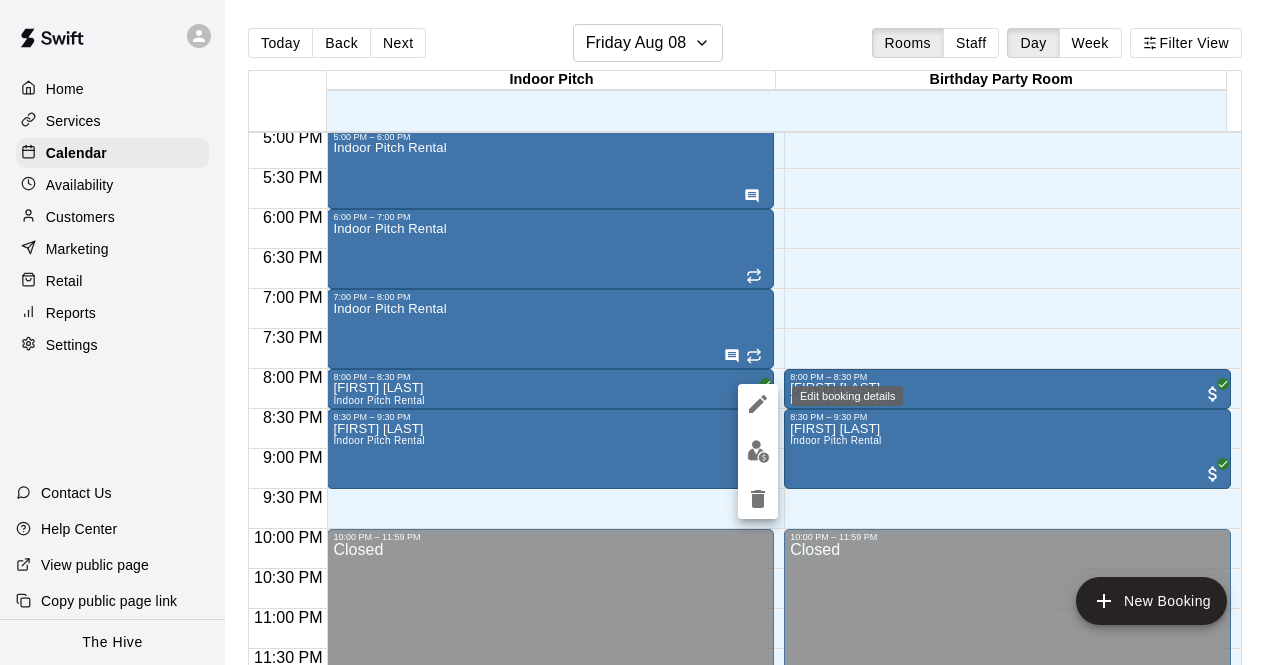 click 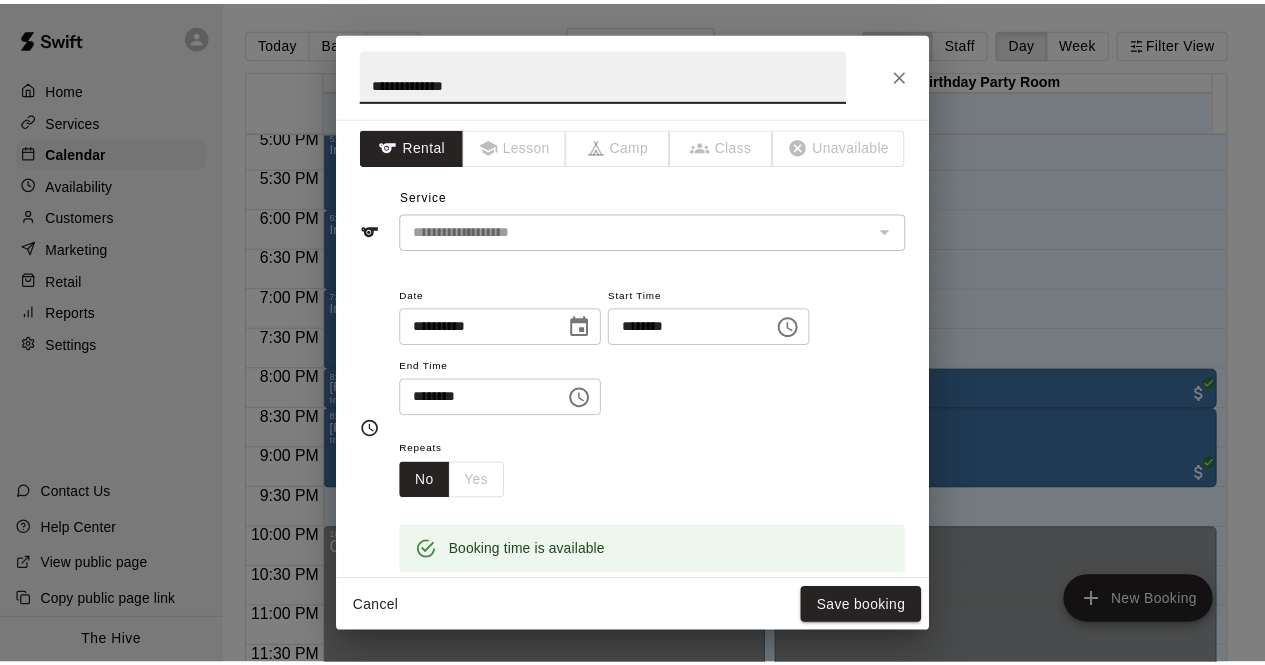 scroll, scrollTop: 0, scrollLeft: 0, axis: both 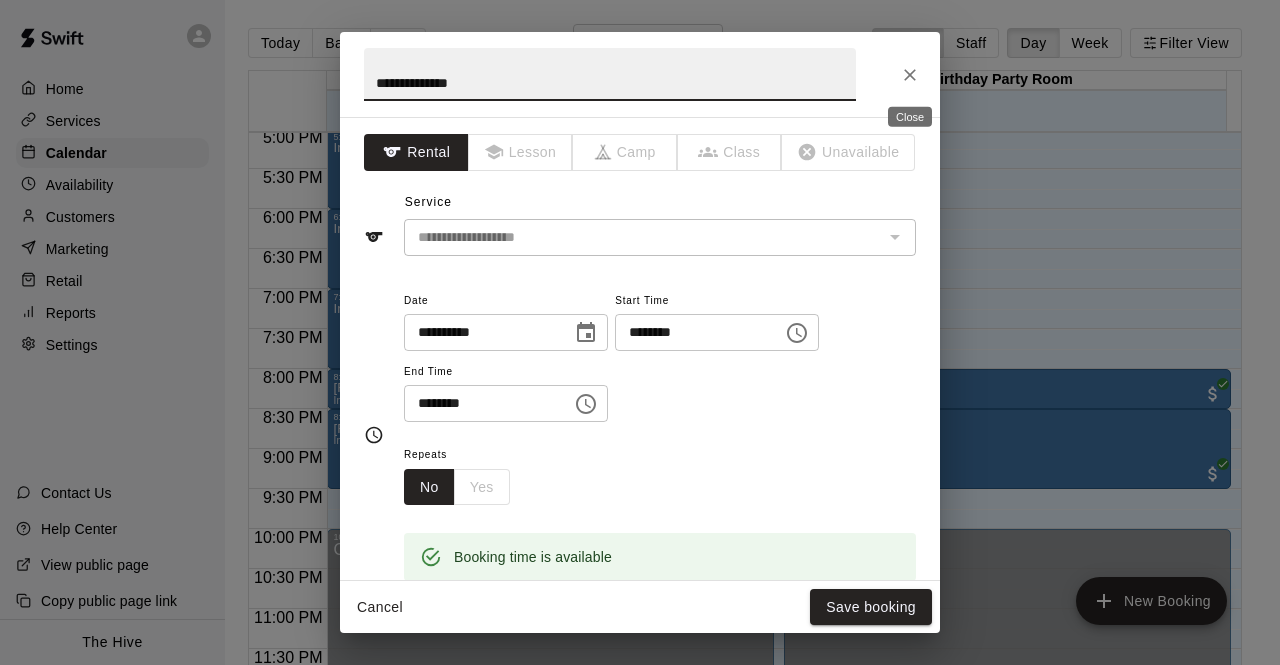 click 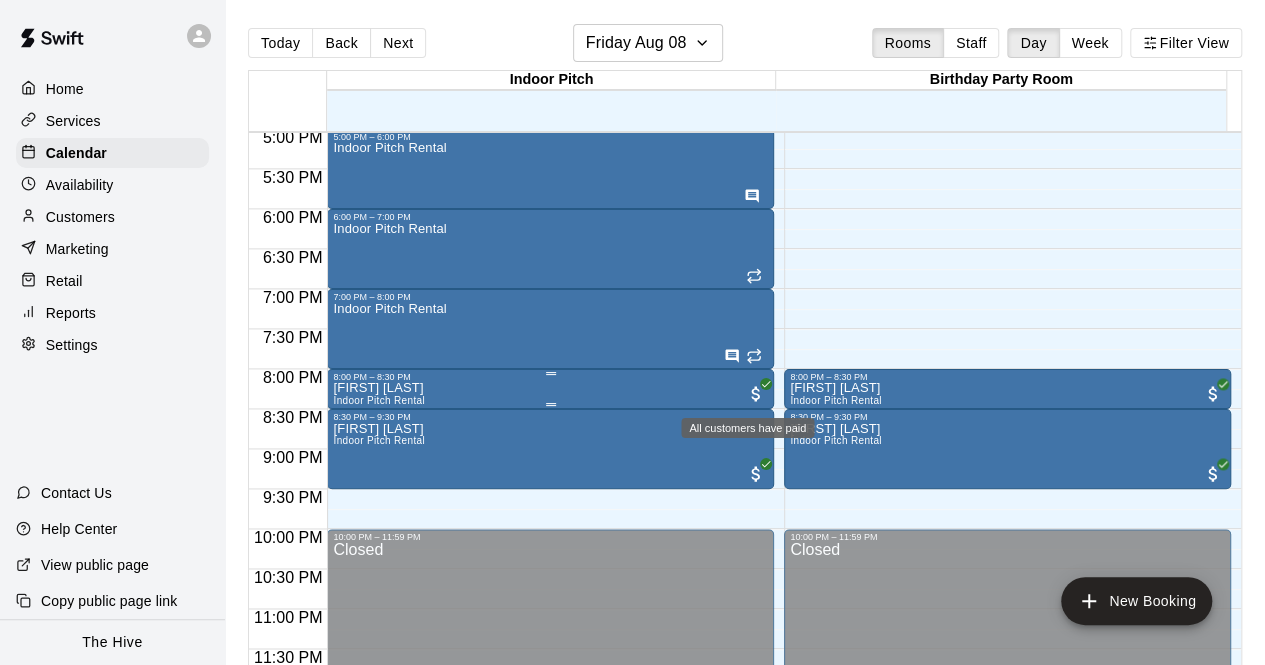 click 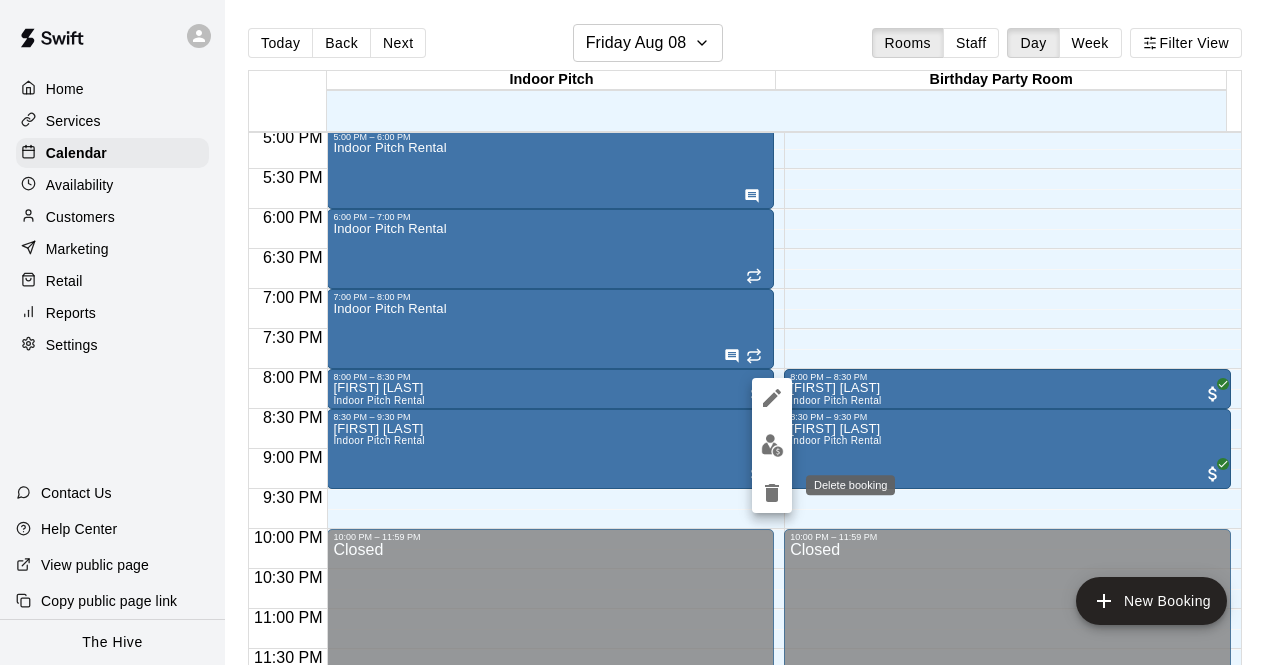 click 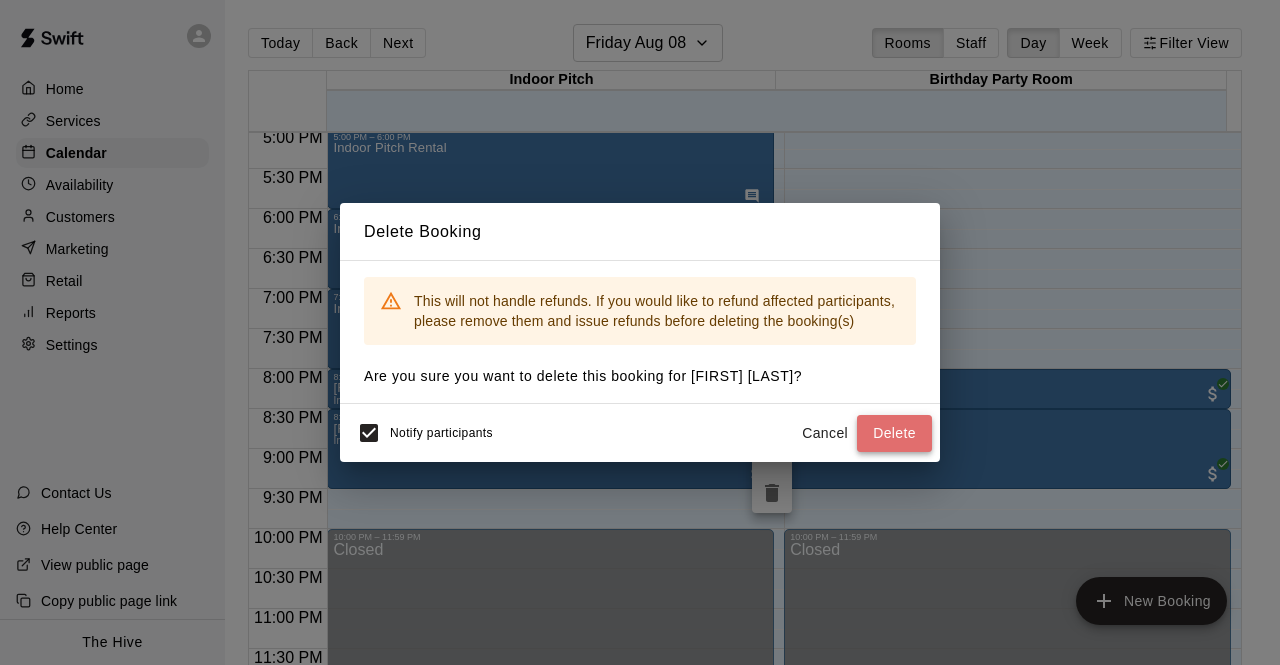 click on "Delete" at bounding box center [894, 433] 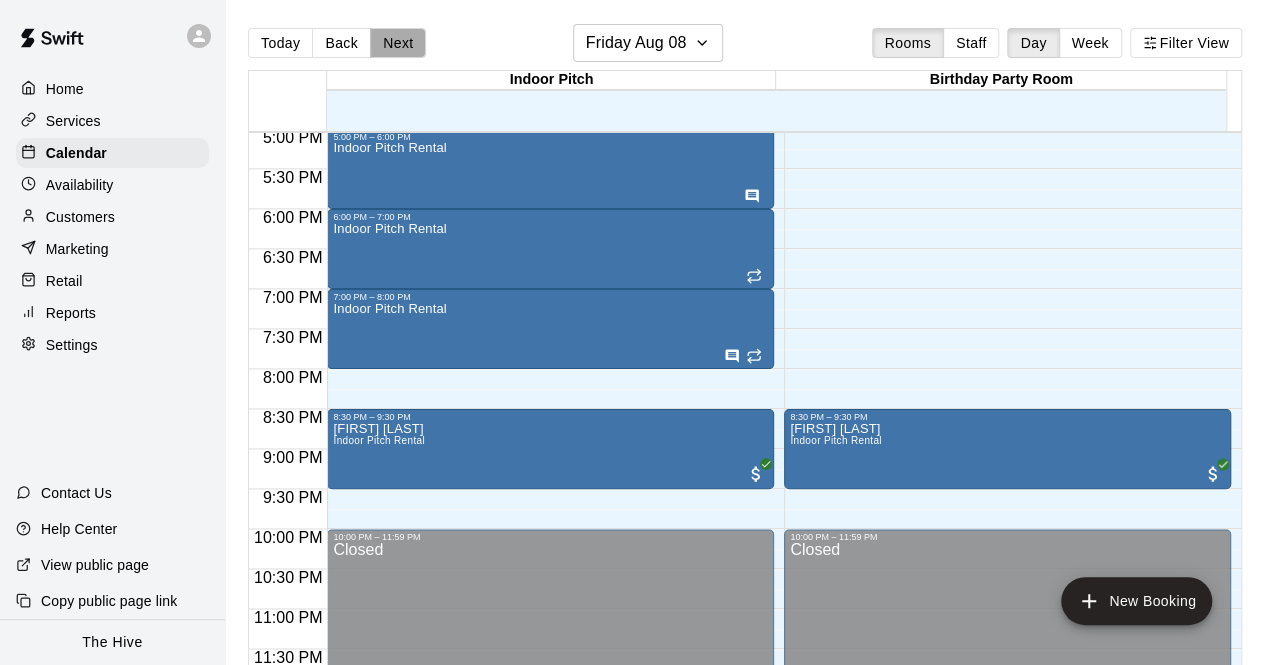 click on "Next" at bounding box center [398, 43] 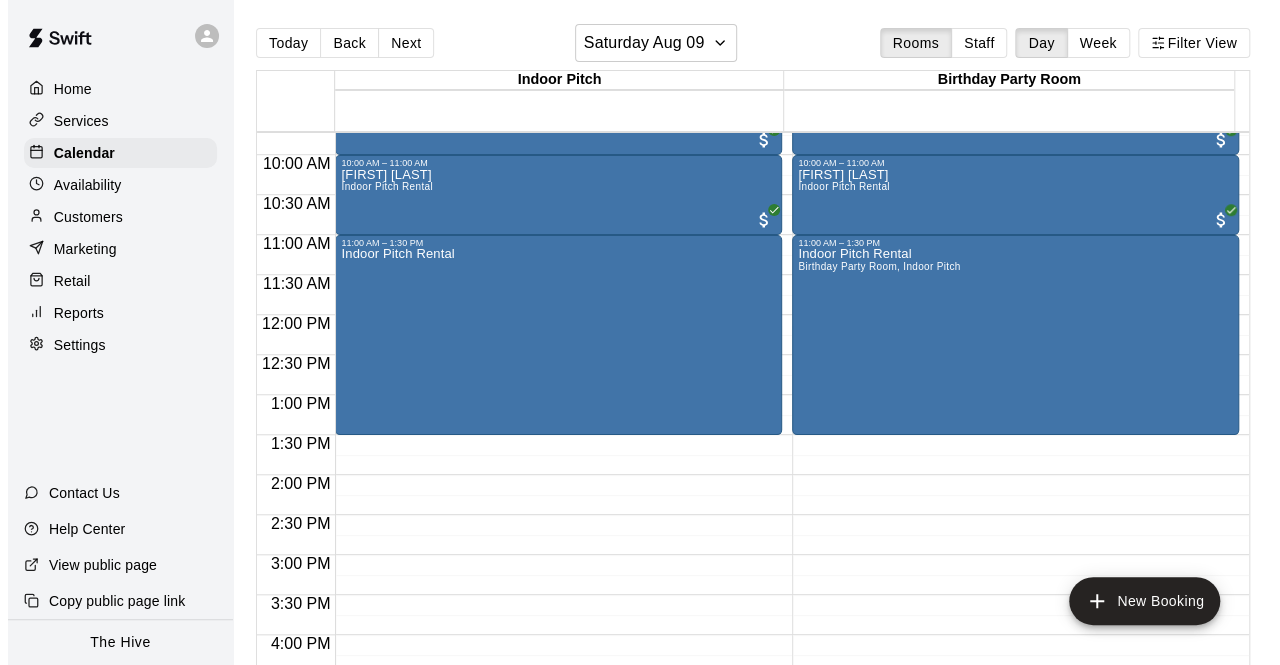 scroll, scrollTop: 774, scrollLeft: 0, axis: vertical 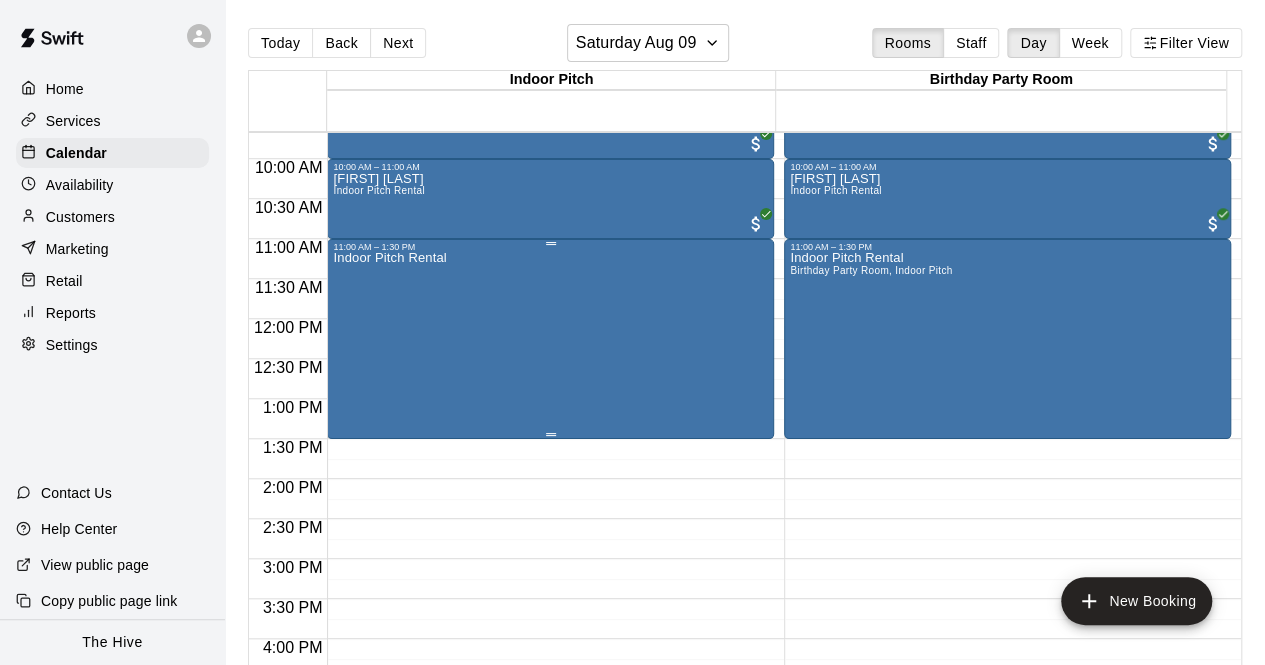 click on "Indoor Pitch Rental" at bounding box center [389, 584] 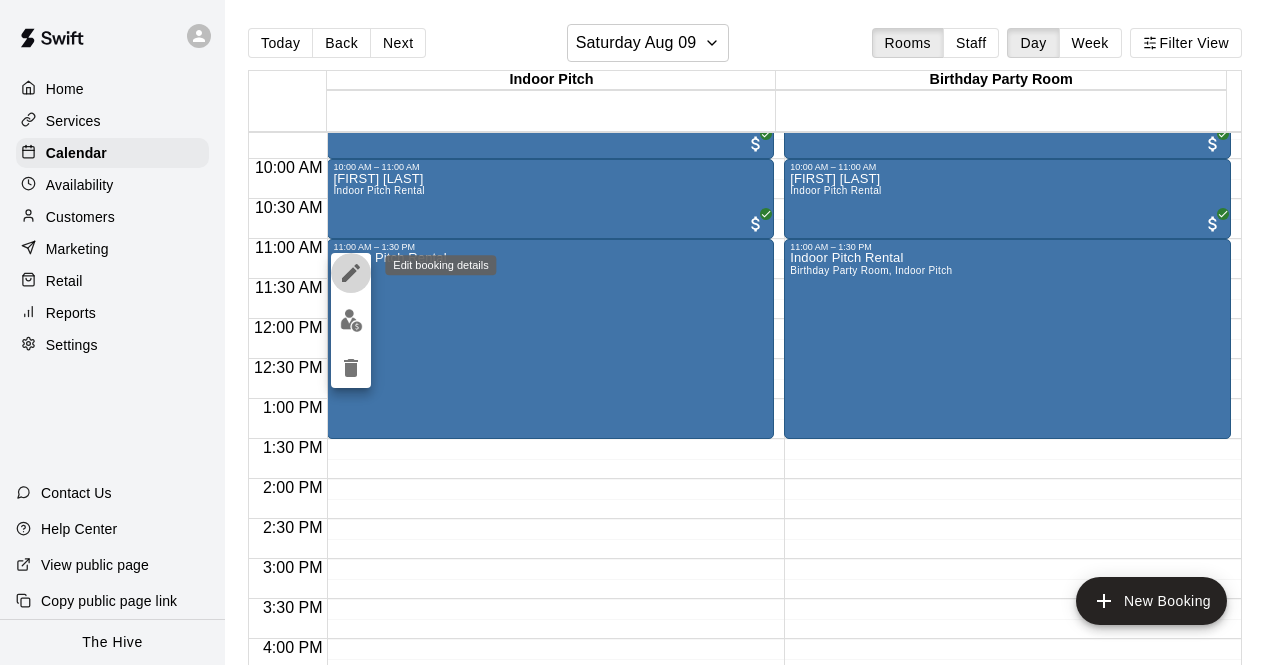 click 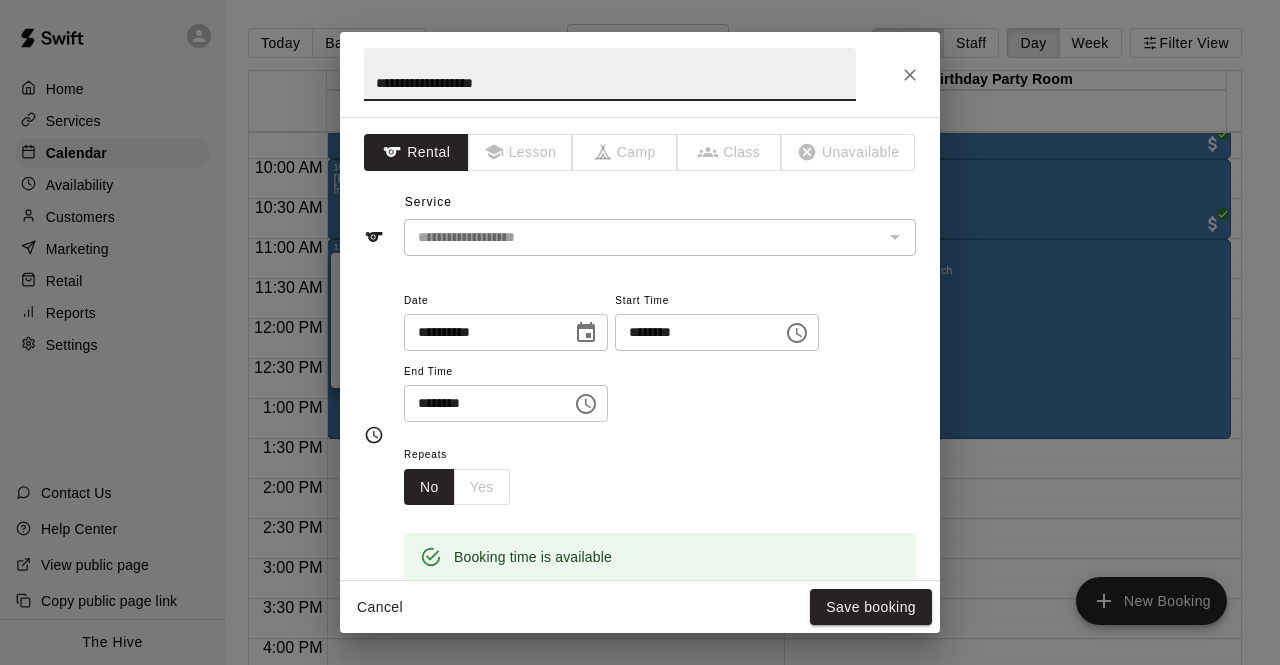 click 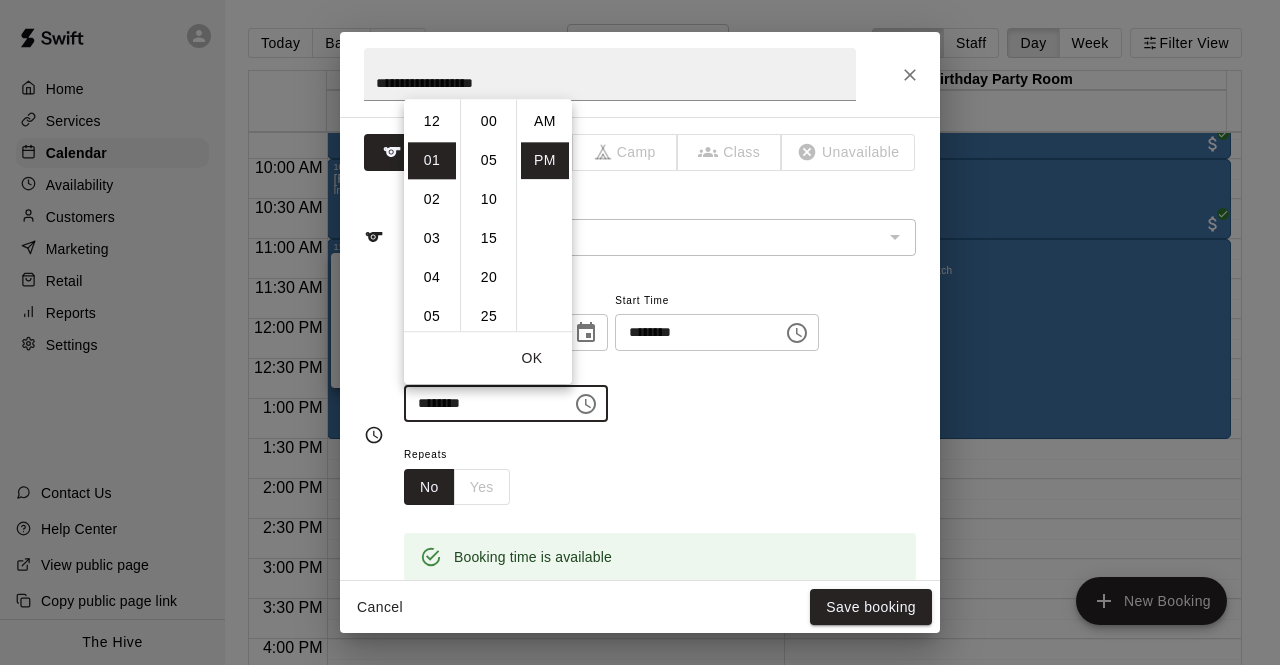 scroll, scrollTop: 39, scrollLeft: 0, axis: vertical 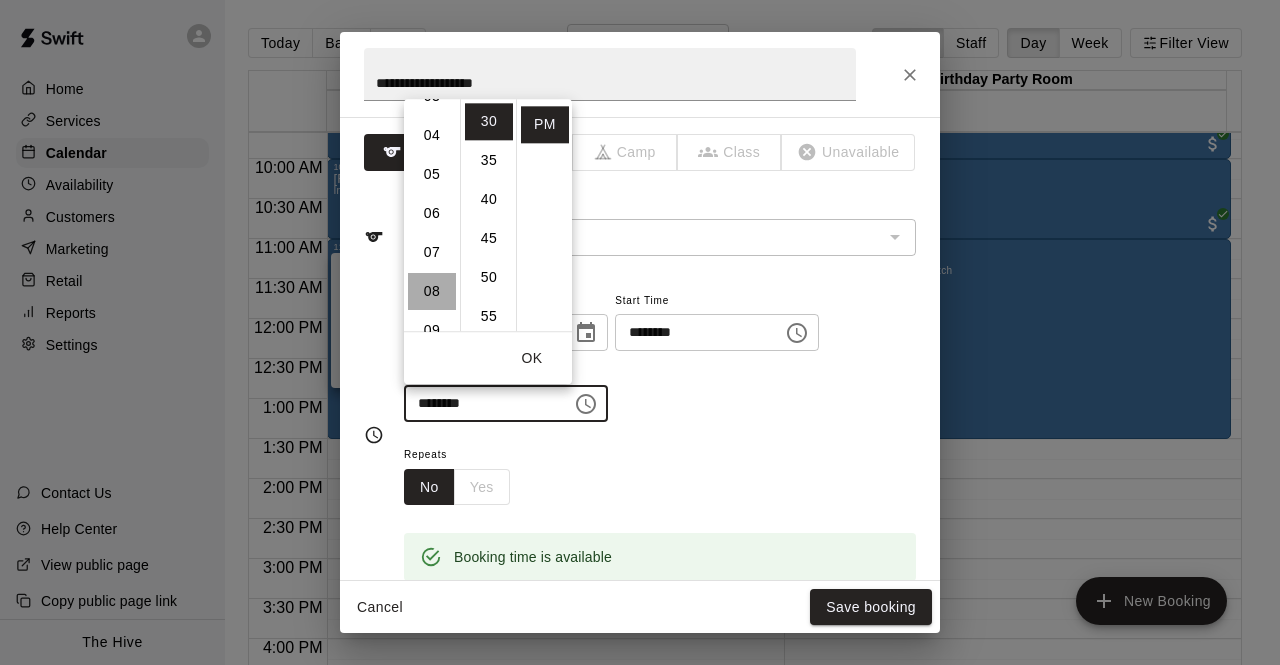 click on "08" at bounding box center [432, 291] 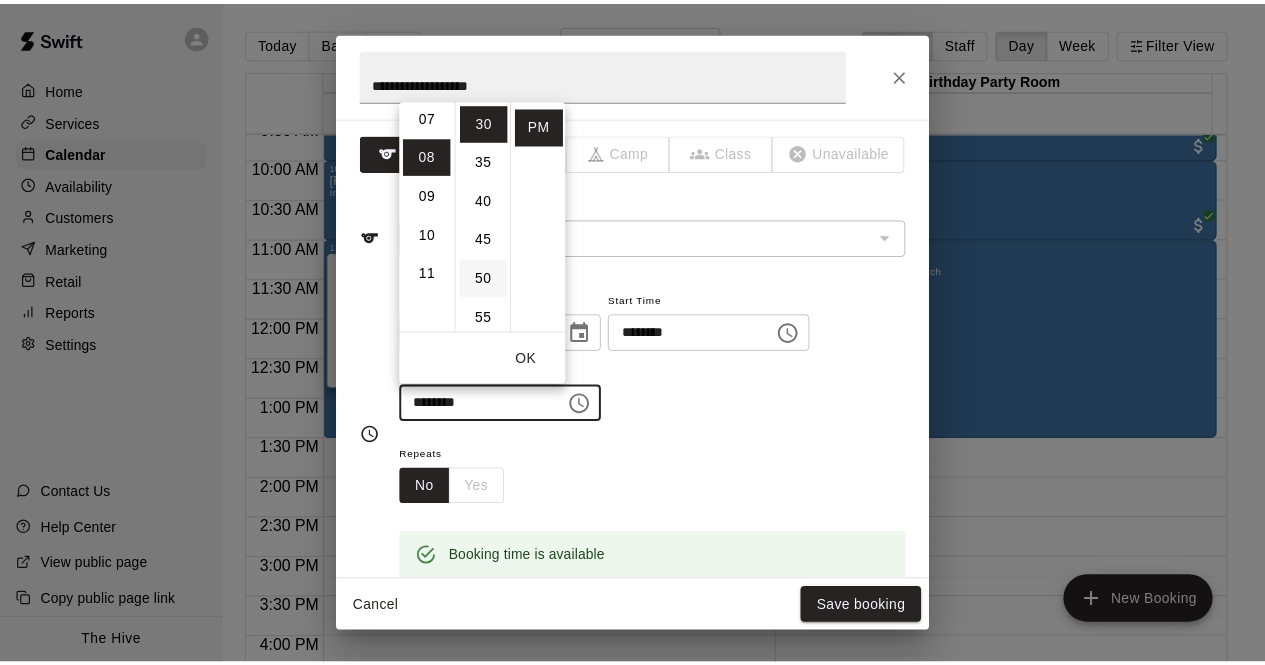 scroll, scrollTop: 312, scrollLeft: 0, axis: vertical 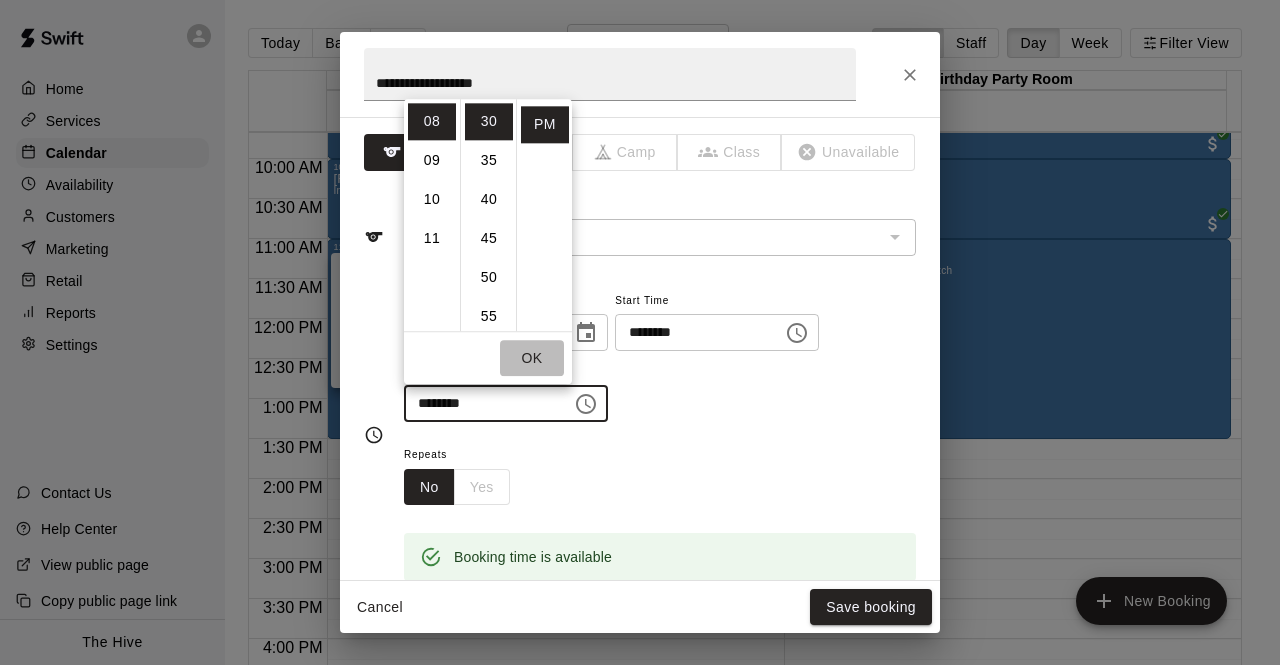 click on "OK" at bounding box center [532, 358] 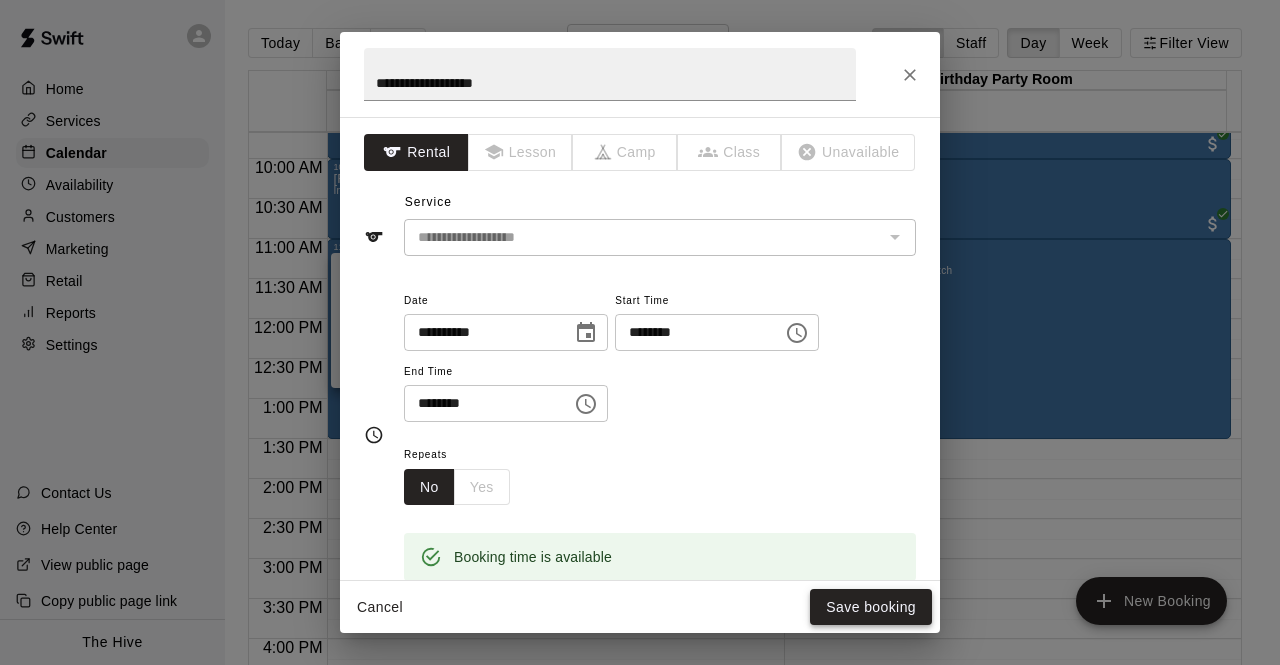 click on "Save booking" at bounding box center [871, 607] 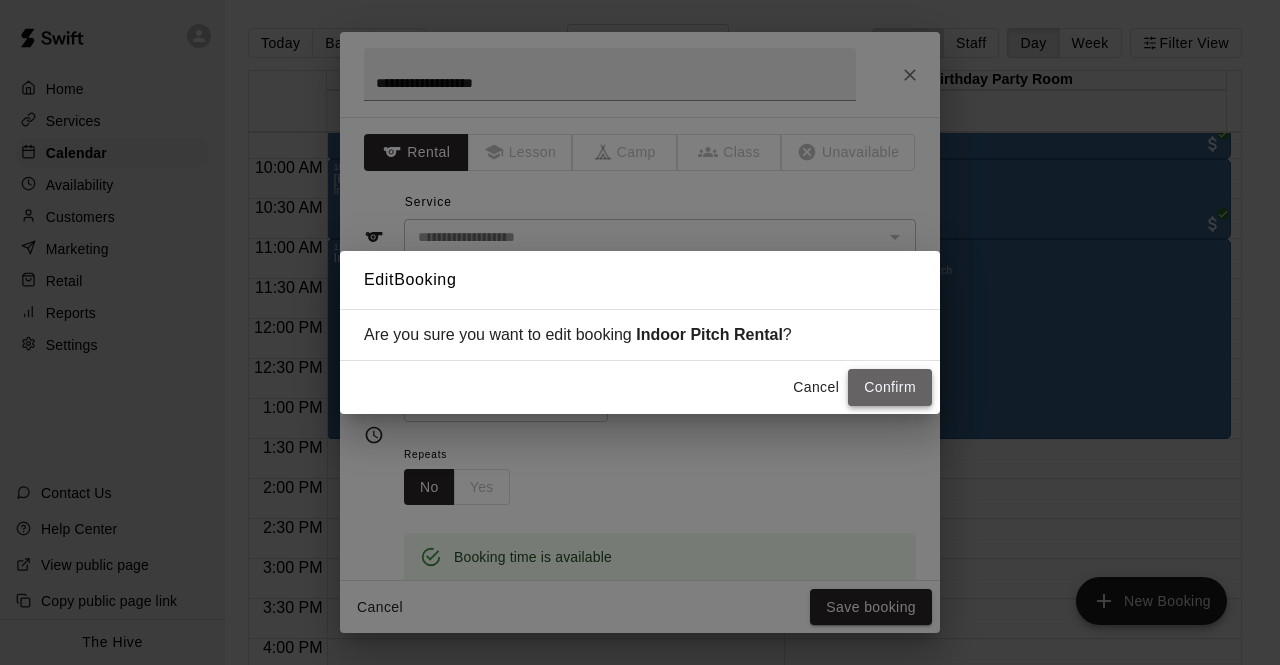 click on "Confirm" at bounding box center (890, 387) 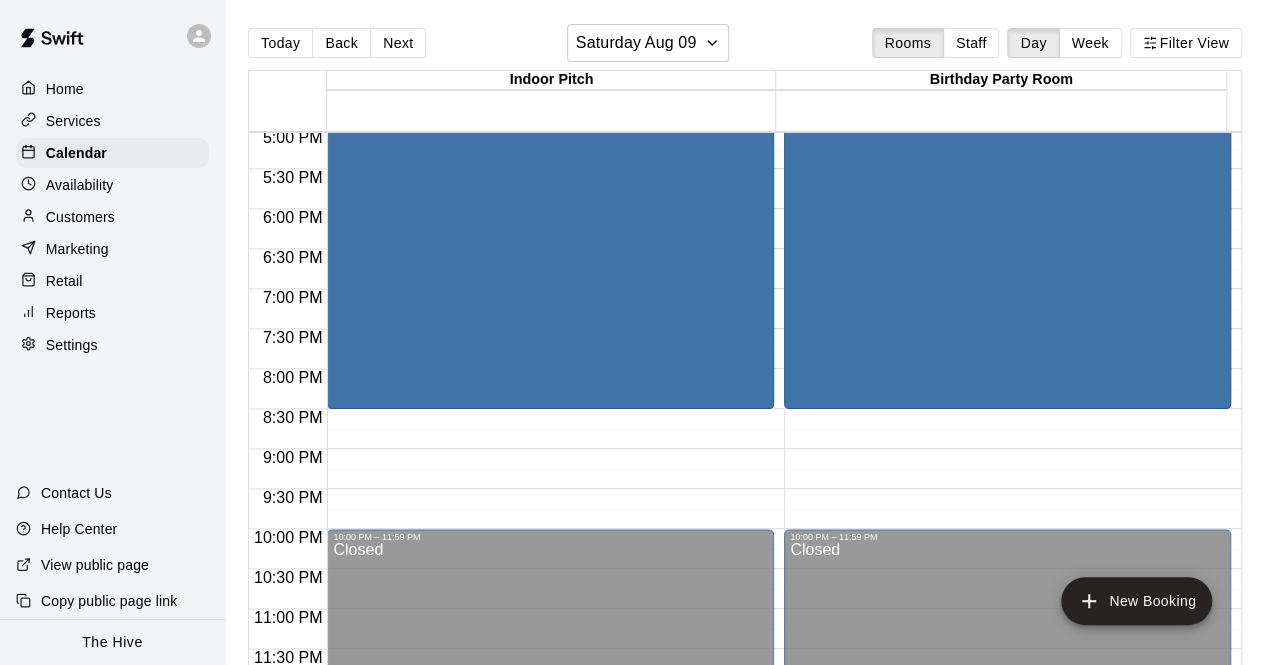 scroll, scrollTop: 1364, scrollLeft: 0, axis: vertical 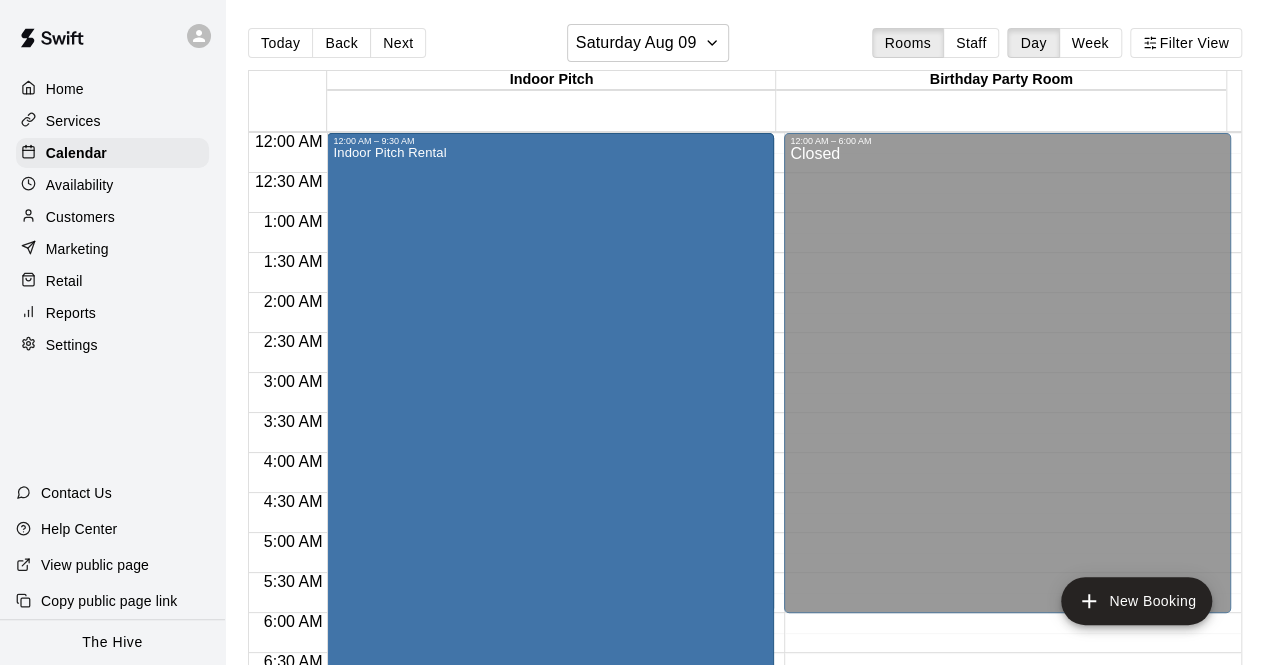 drag, startPoint x: 544, startPoint y: 407, endPoint x: 545, endPoint y: 471, distance: 64.00781 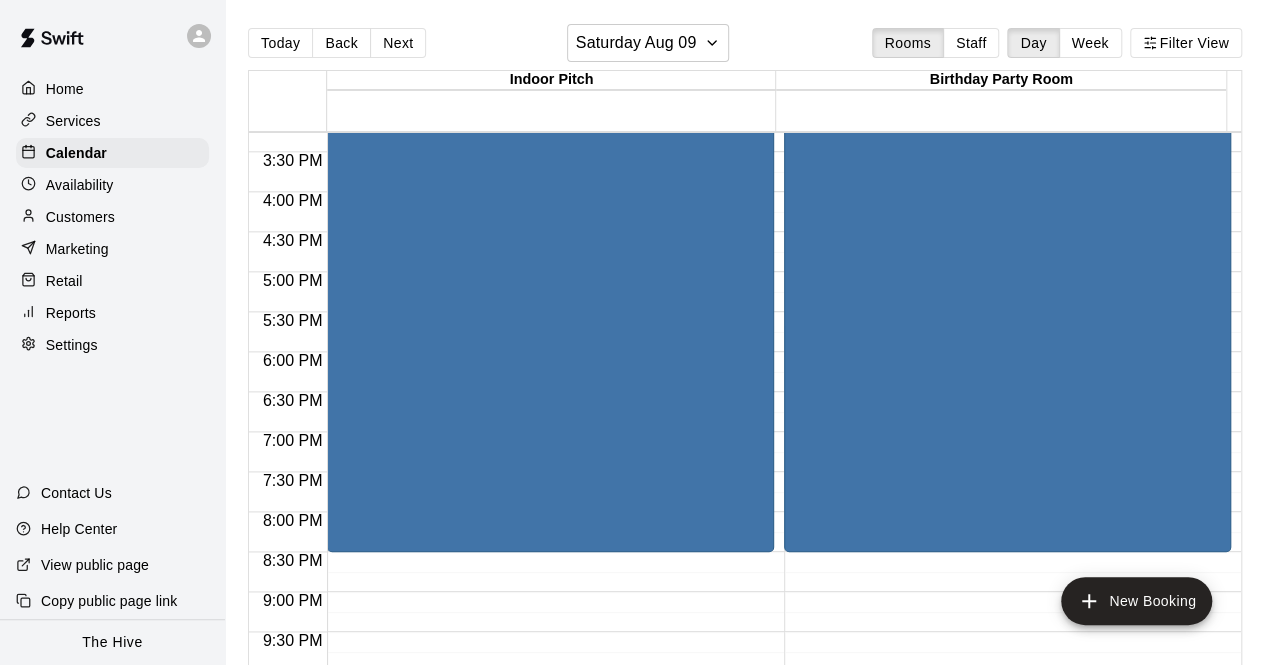scroll, scrollTop: 1364, scrollLeft: 0, axis: vertical 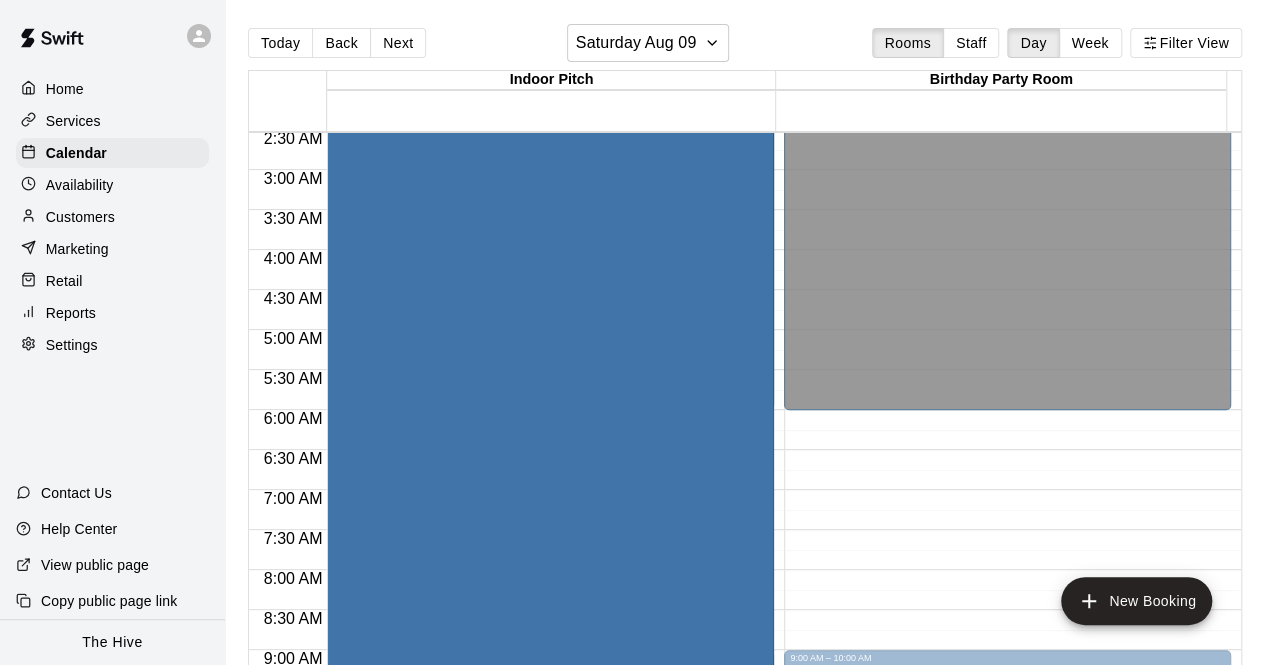 drag, startPoint x: 542, startPoint y: 400, endPoint x: 546, endPoint y: 465, distance: 65.12296 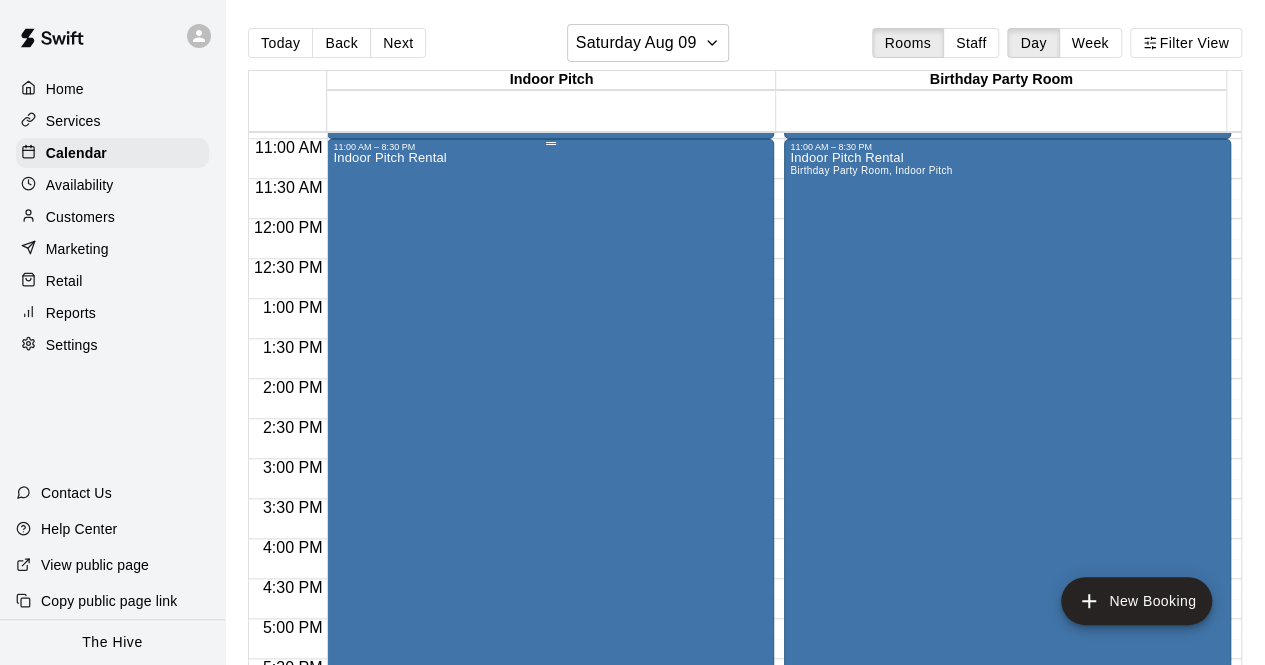 scroll, scrollTop: 682, scrollLeft: 0, axis: vertical 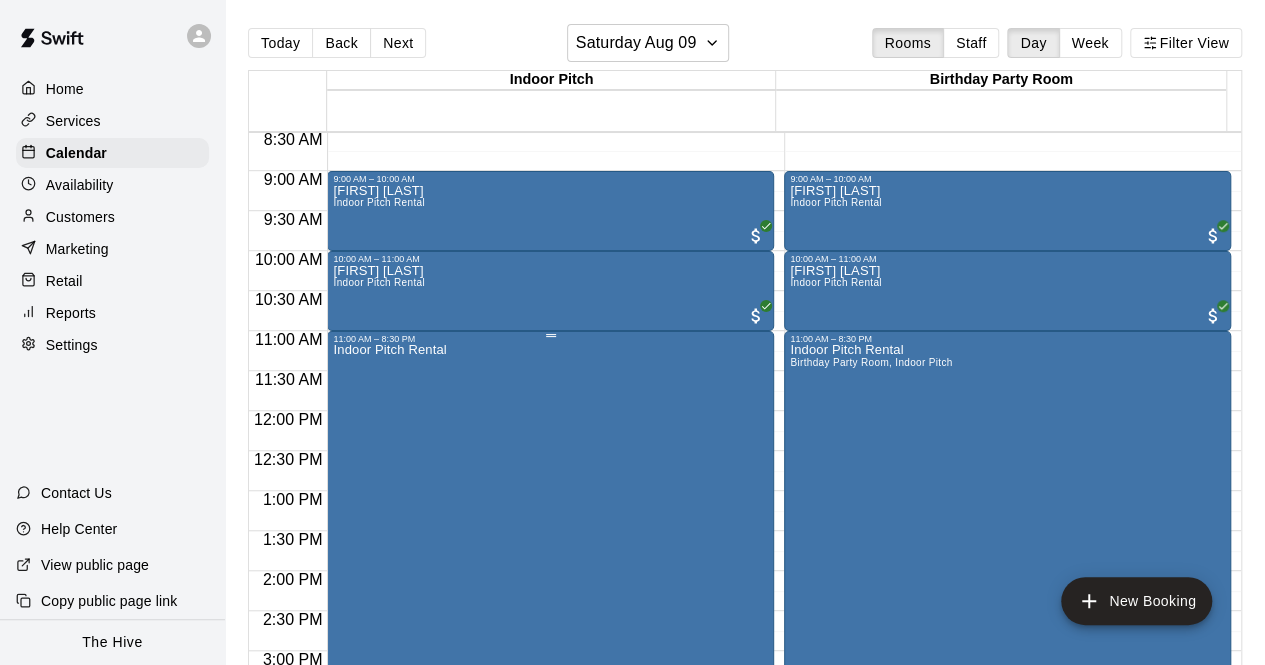 click on "Indoor Pitch Rental" at bounding box center [550, 676] 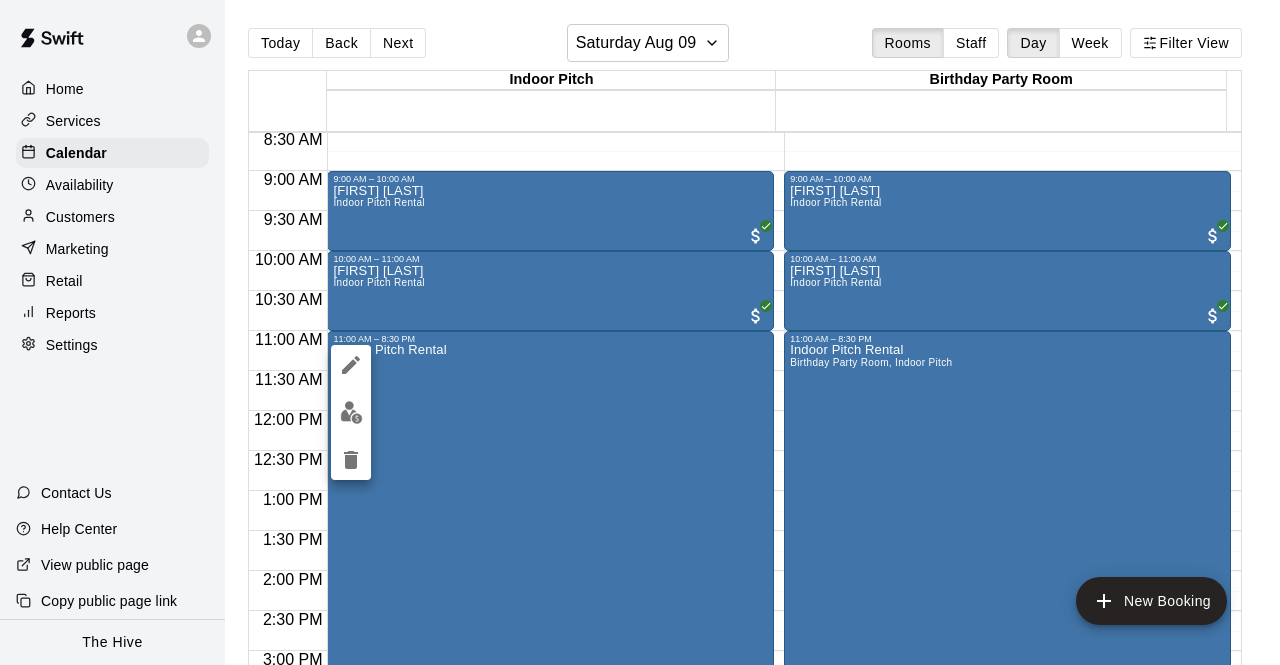 drag, startPoint x: 1231, startPoint y: 344, endPoint x: 1208, endPoint y: 493, distance: 150.76472 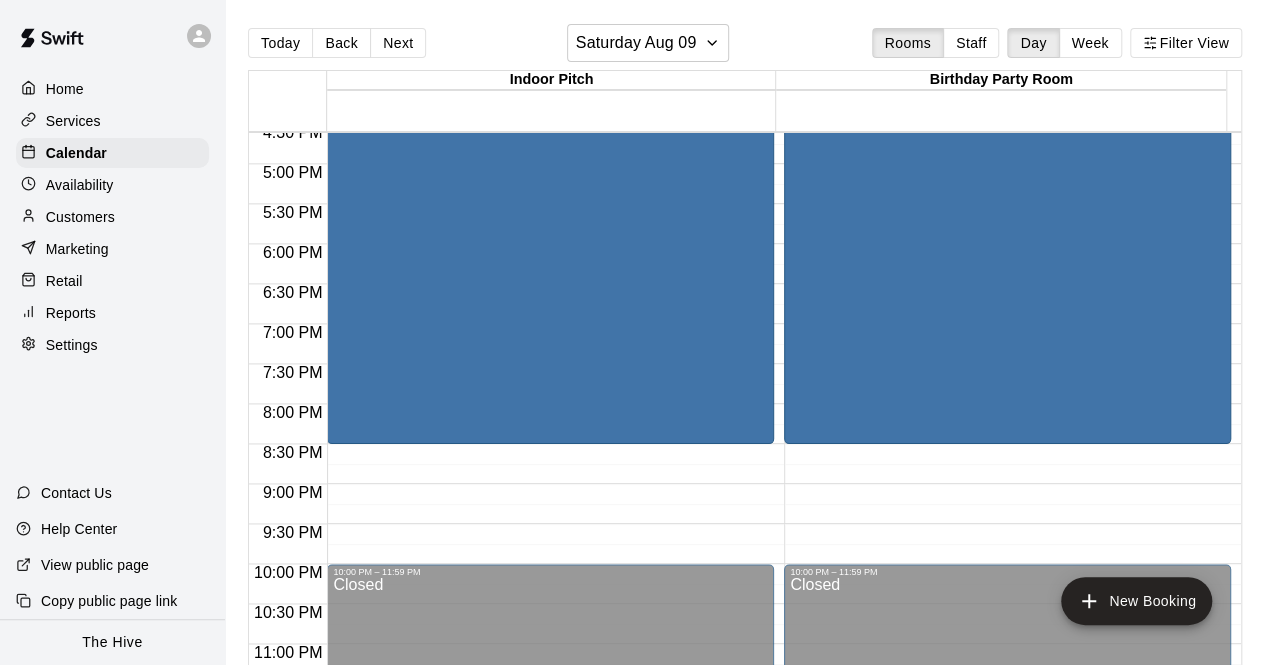 scroll, scrollTop: 1324, scrollLeft: 0, axis: vertical 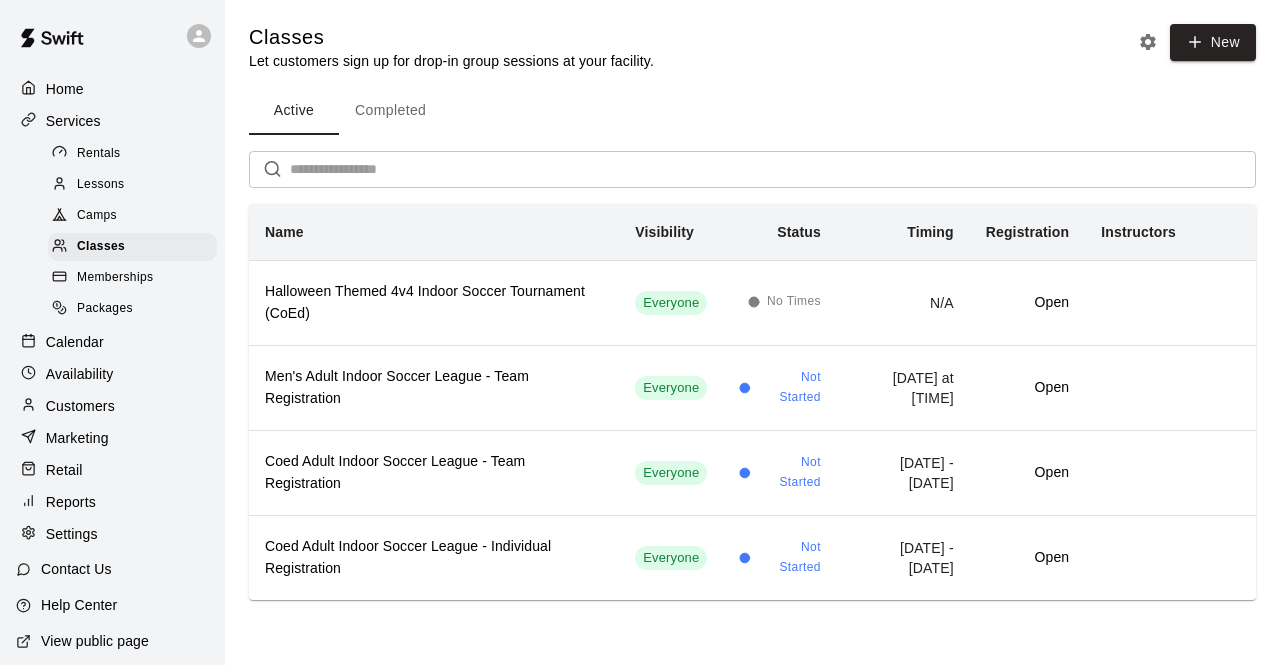 click on "Home" at bounding box center (112, 89) 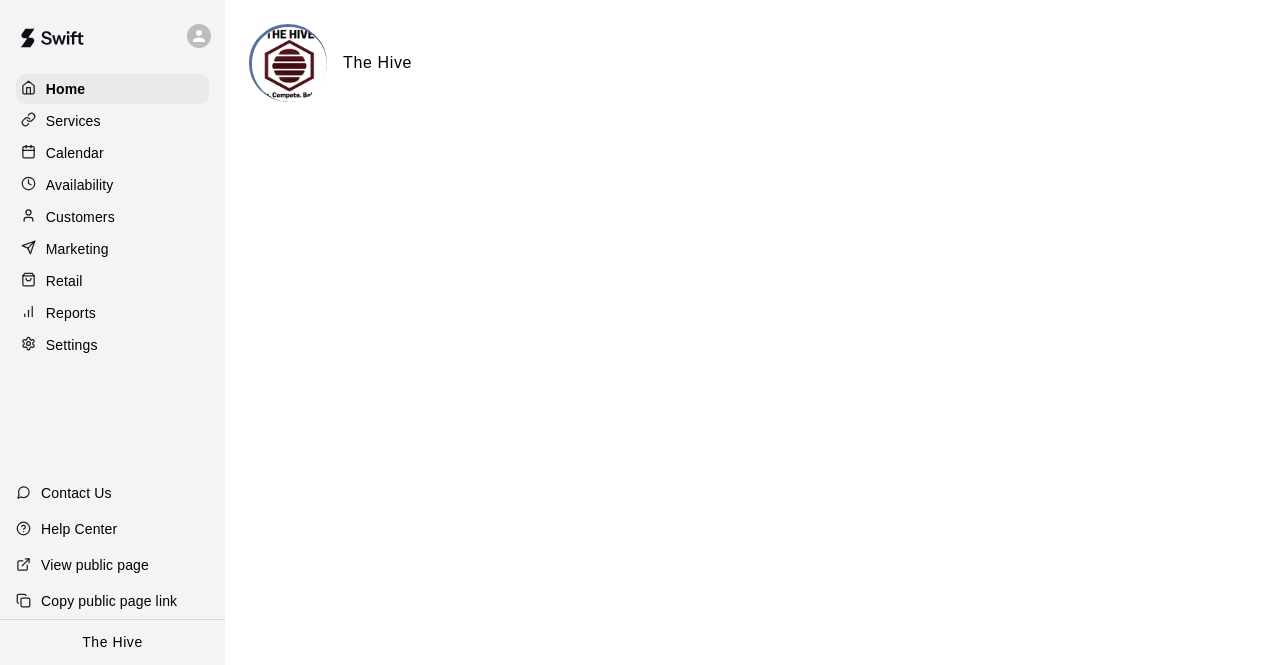click on "Settings" at bounding box center (112, 345) 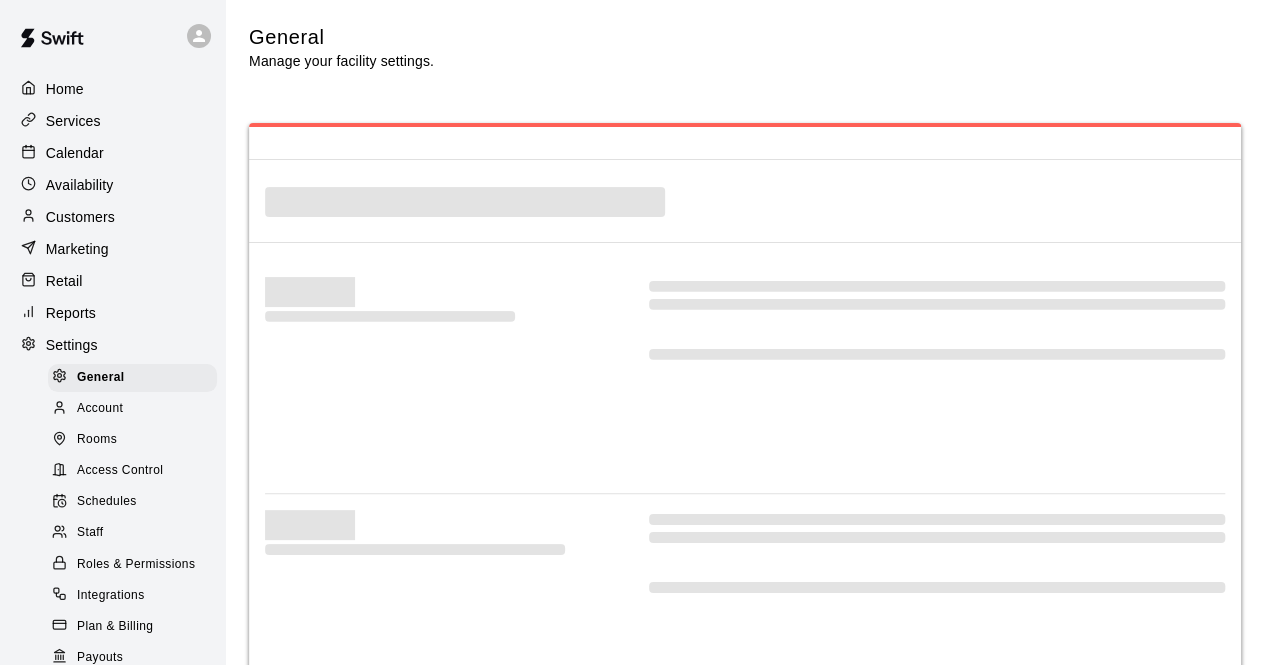 select on "**" 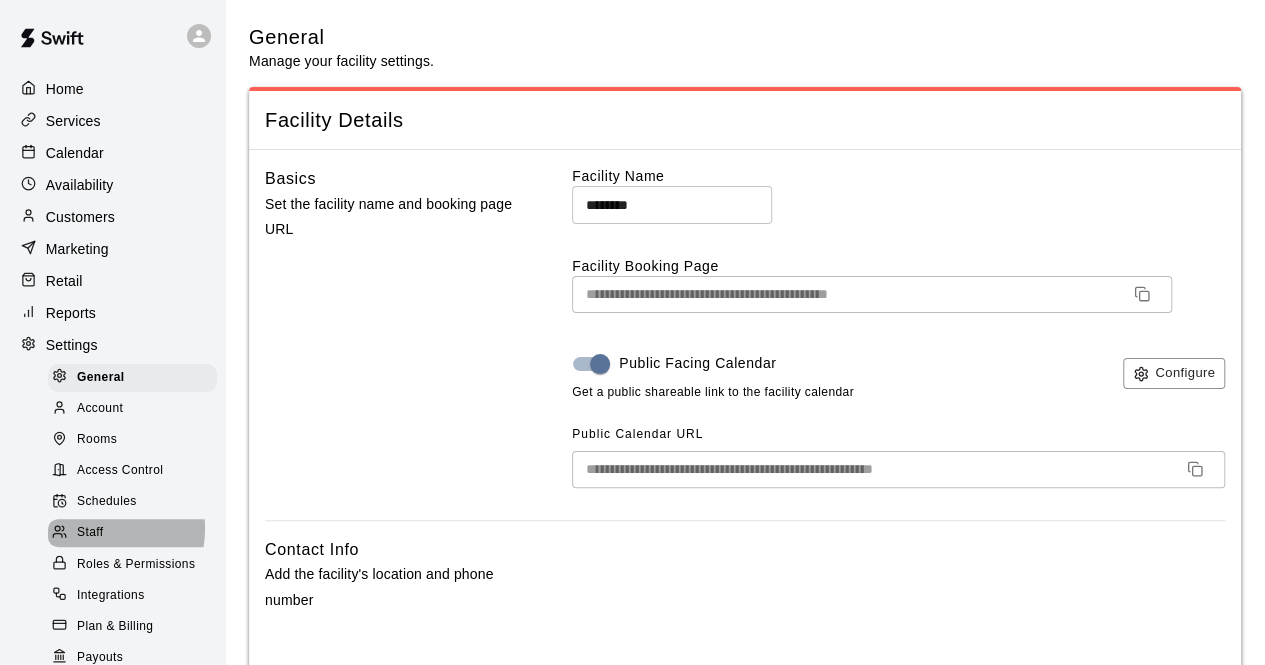 click on "Staff" at bounding box center [90, 533] 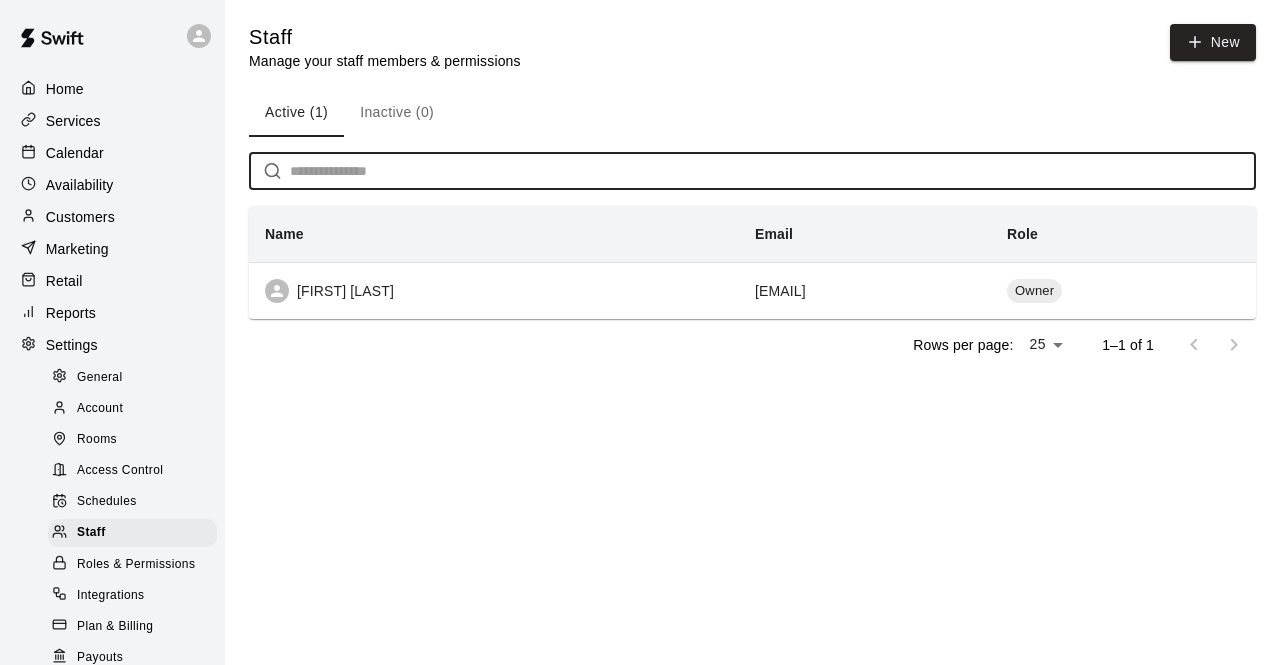 click at bounding box center [773, 171] 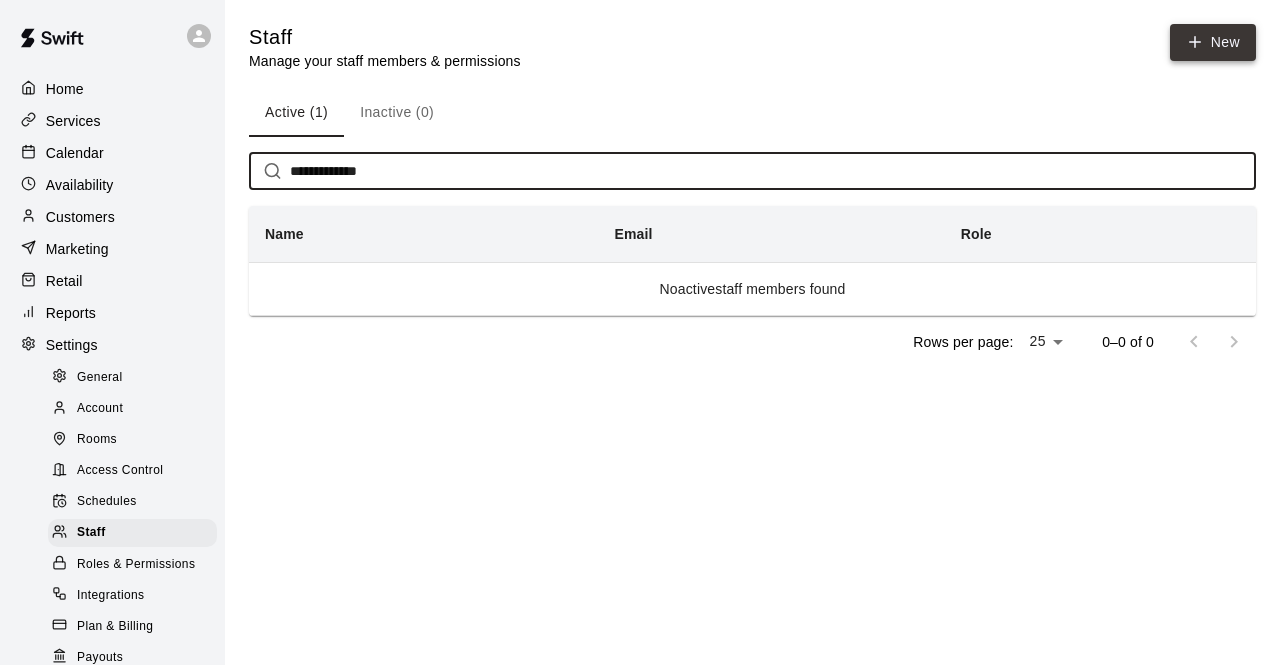 type on "**********" 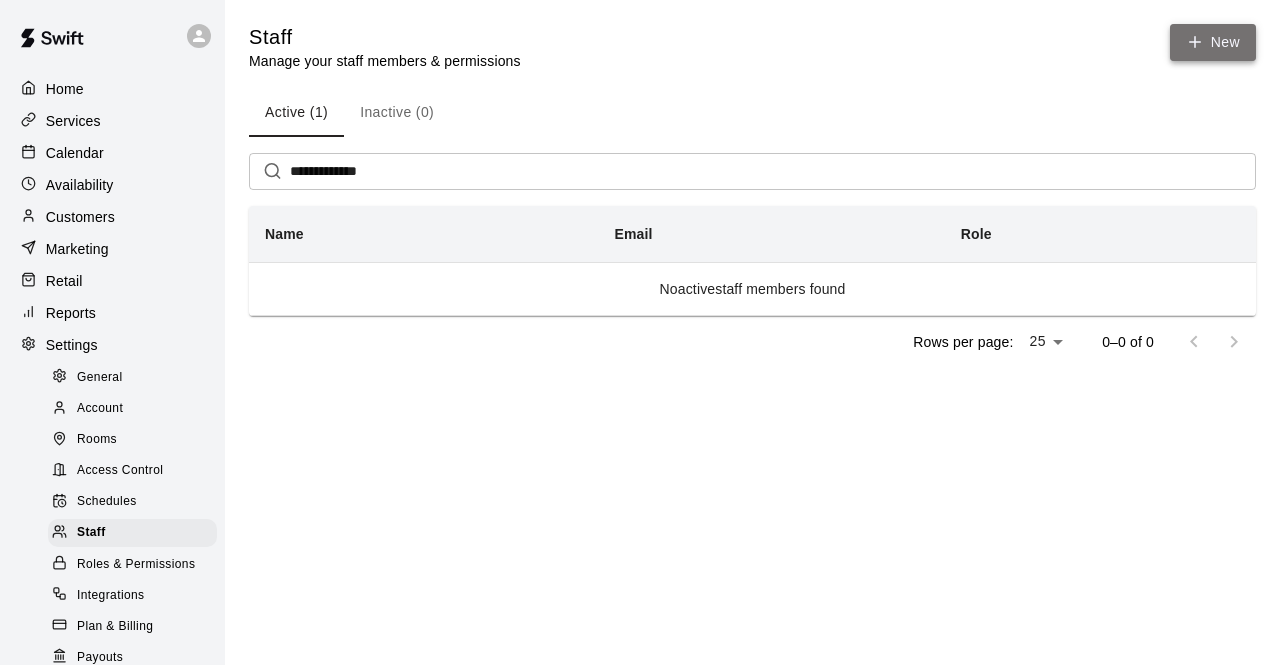 click on "New" at bounding box center (1213, 42) 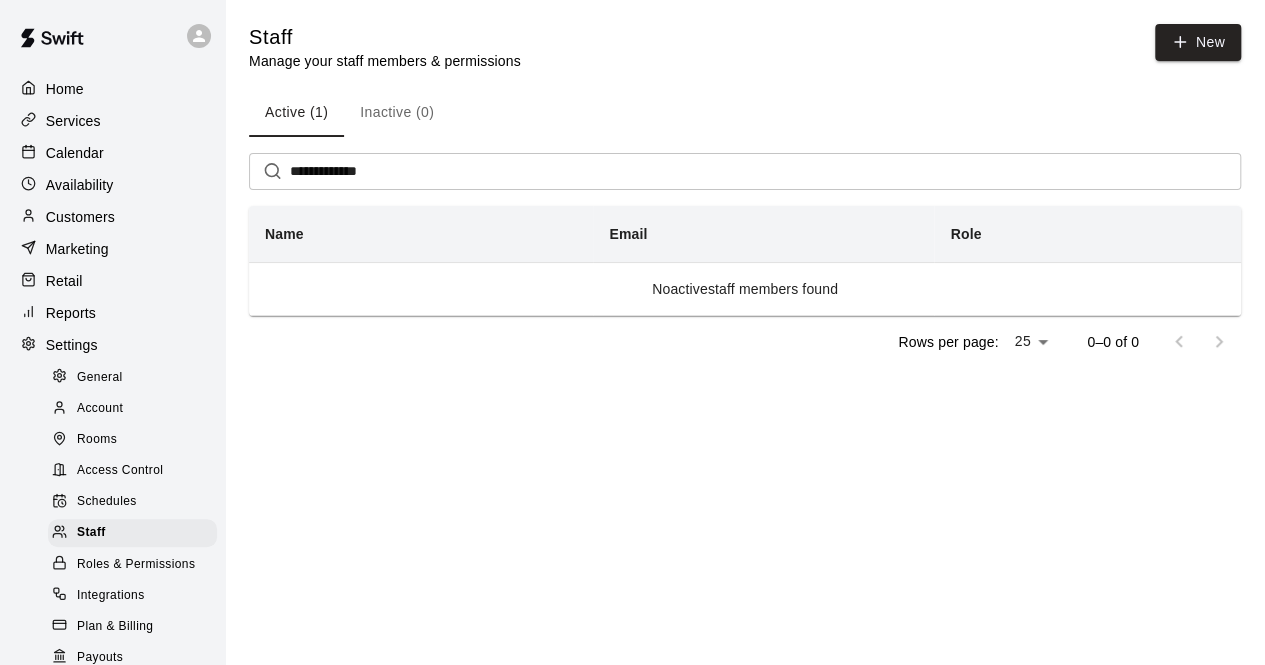 select on "**" 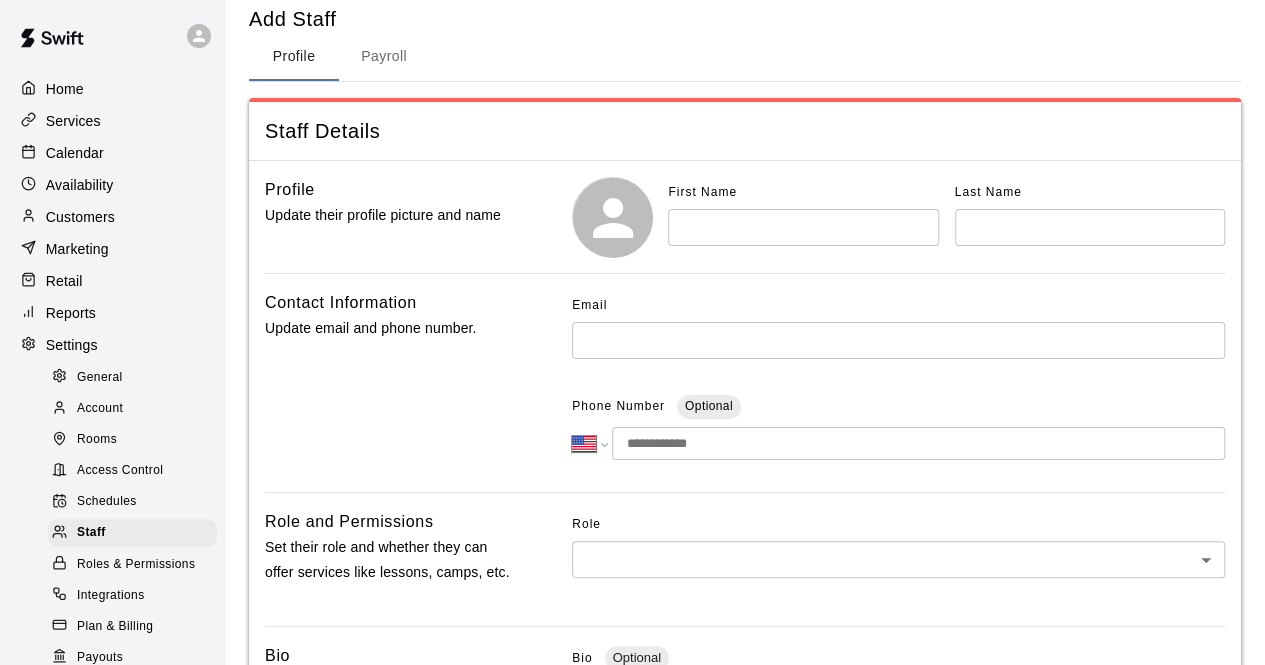 scroll, scrollTop: 48, scrollLeft: 0, axis: vertical 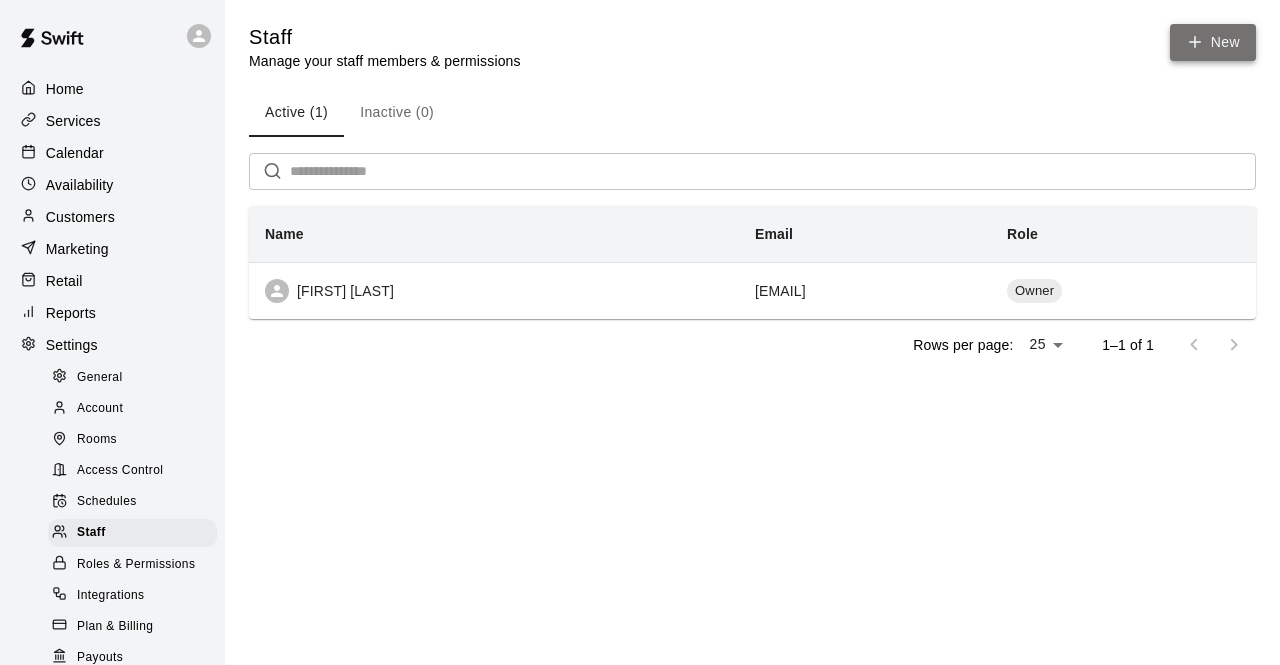 click on "New" at bounding box center (1213, 42) 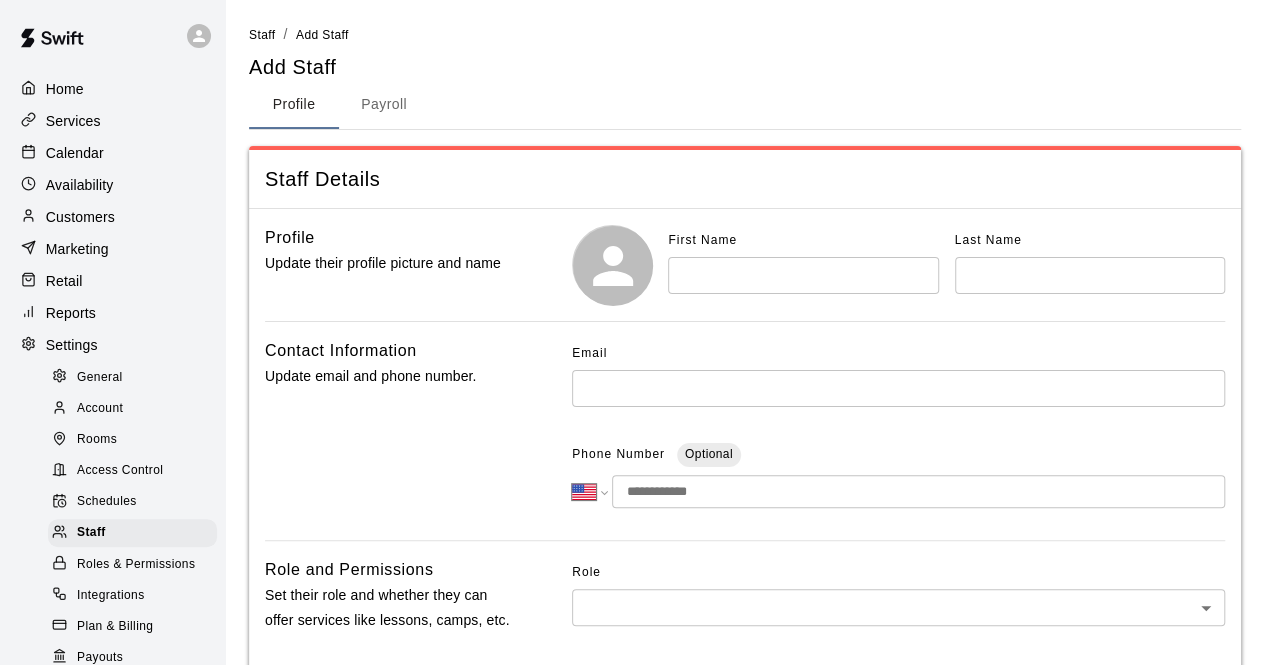 click at bounding box center [803, 275] 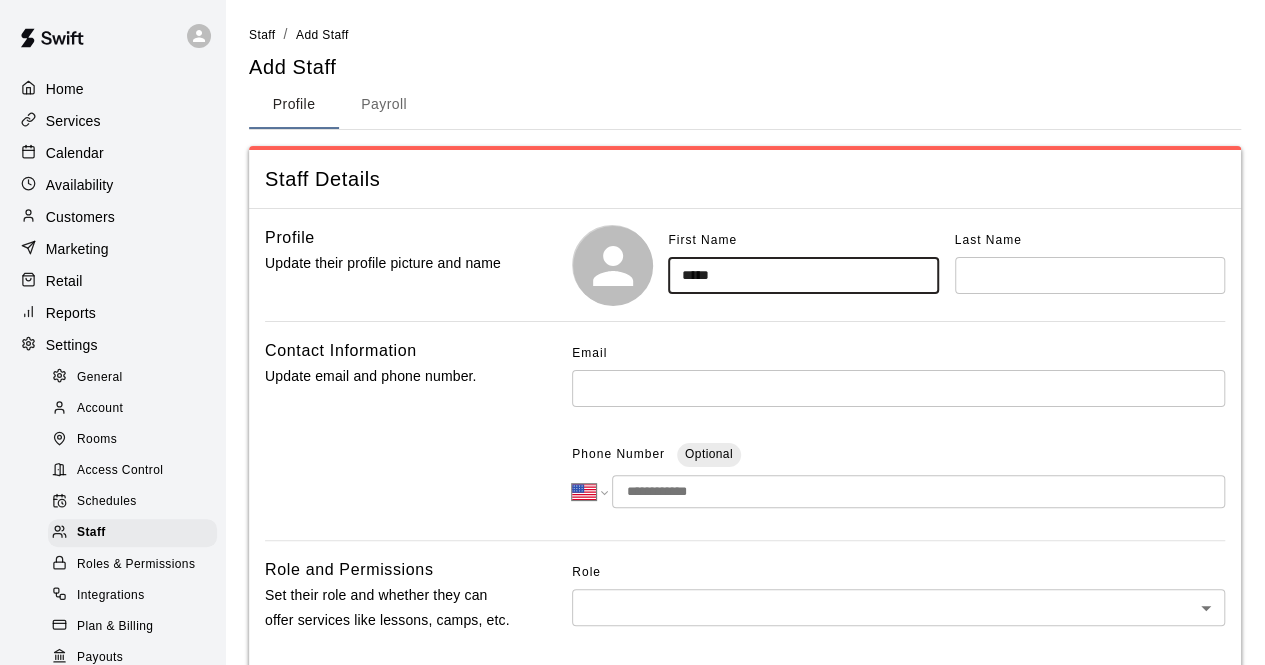 type on "*****" 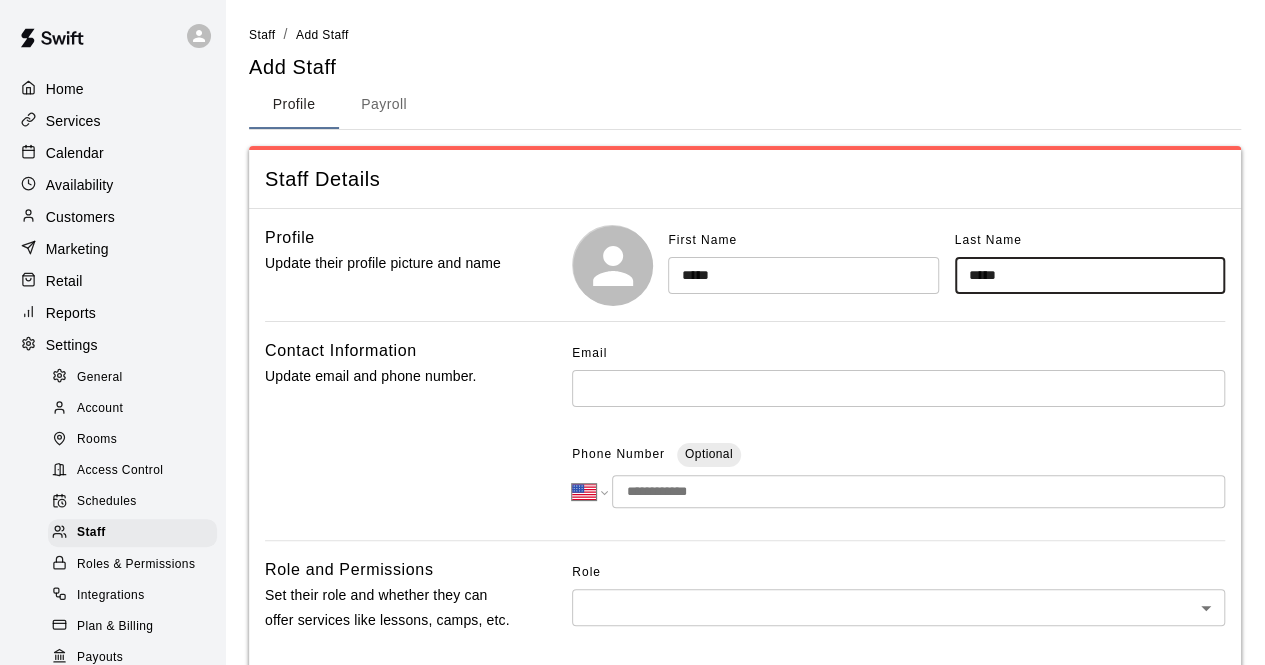type on "*****" 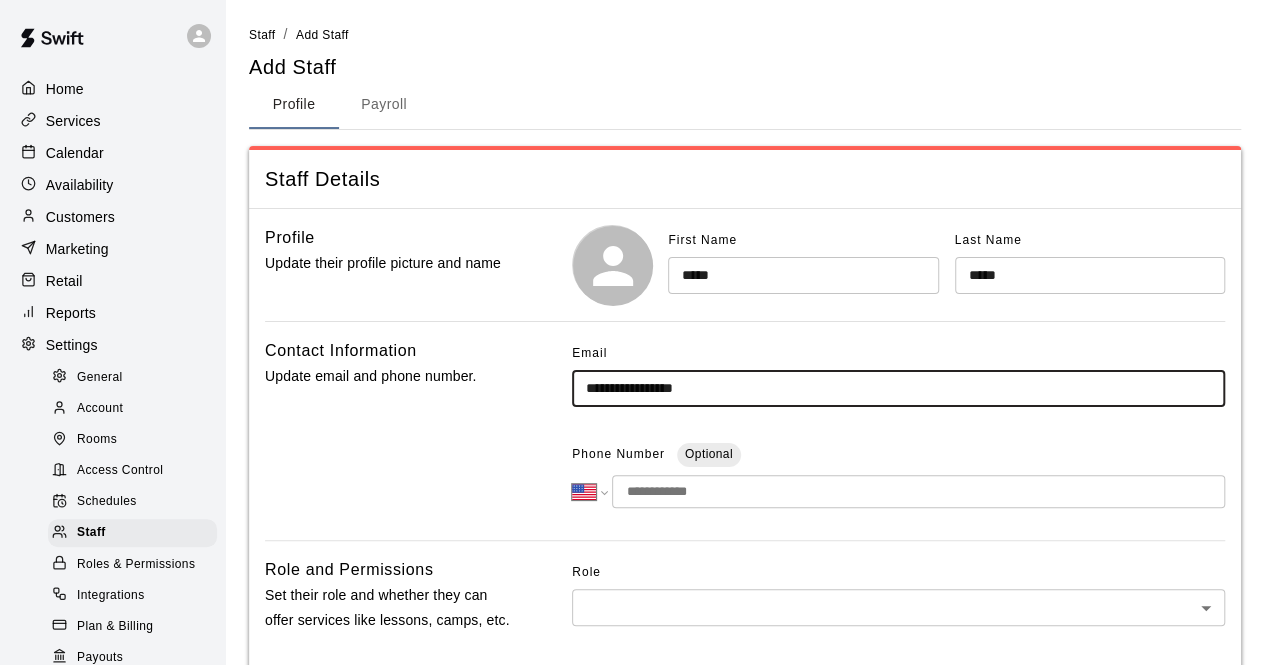 type on "**********" 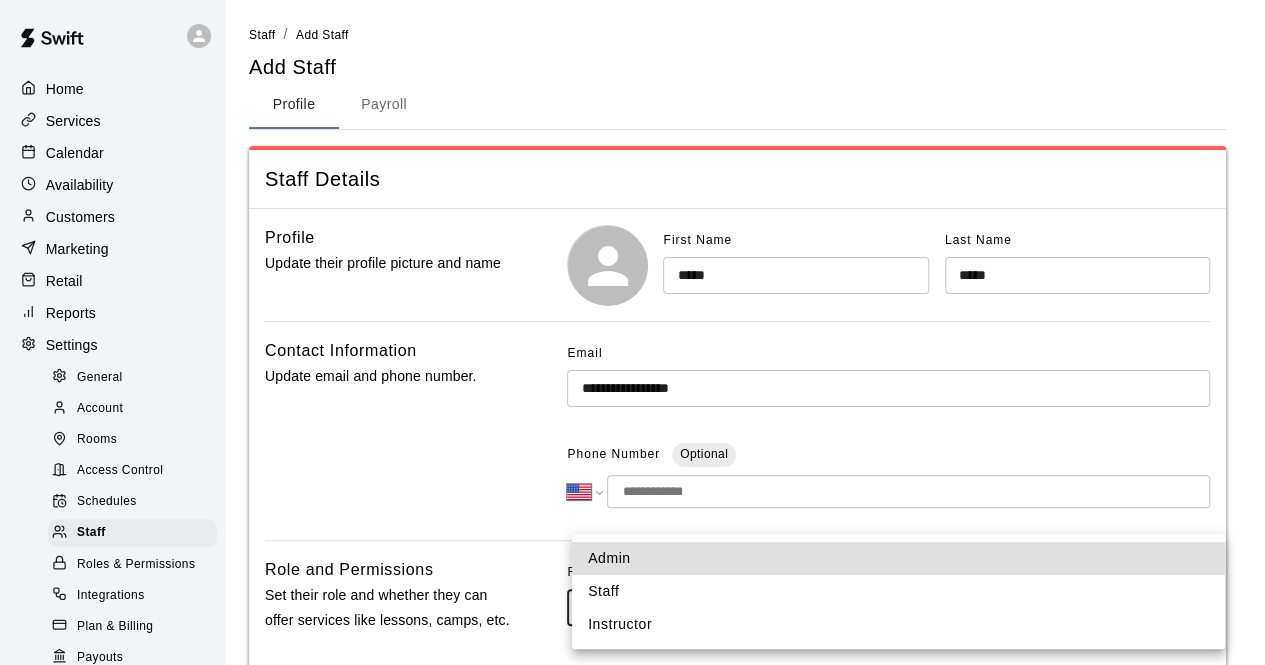 click on "**********" at bounding box center (632, 655) 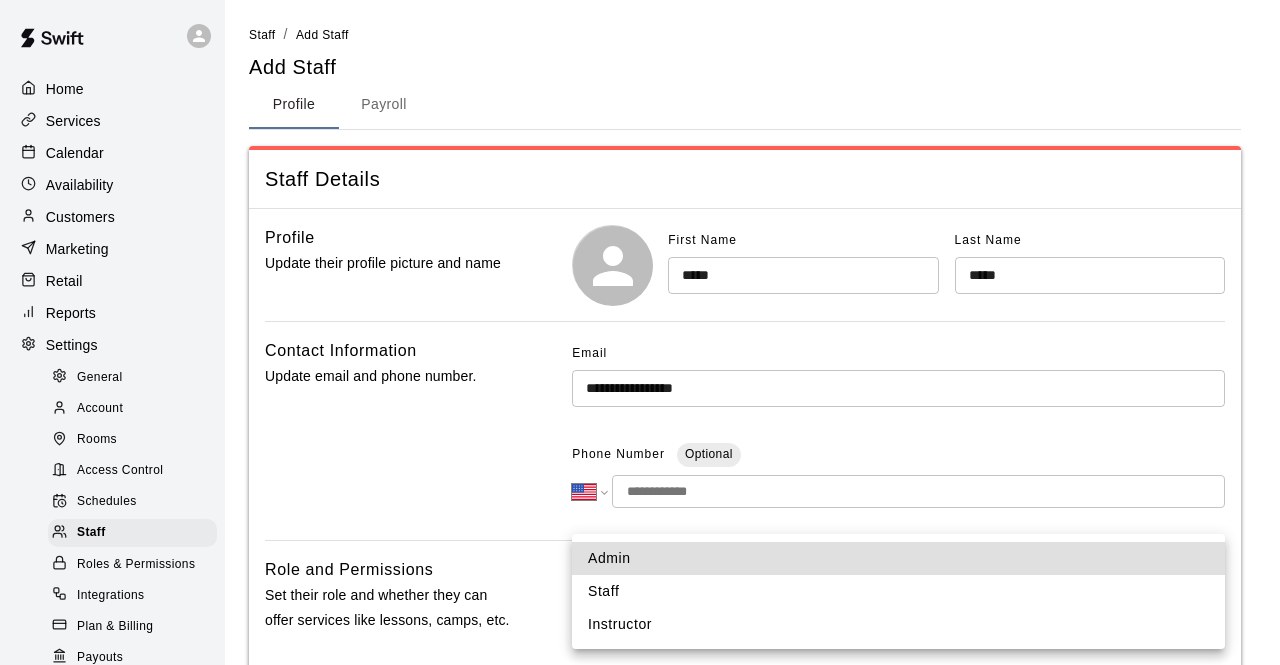 click on "Admin" at bounding box center [898, 558] 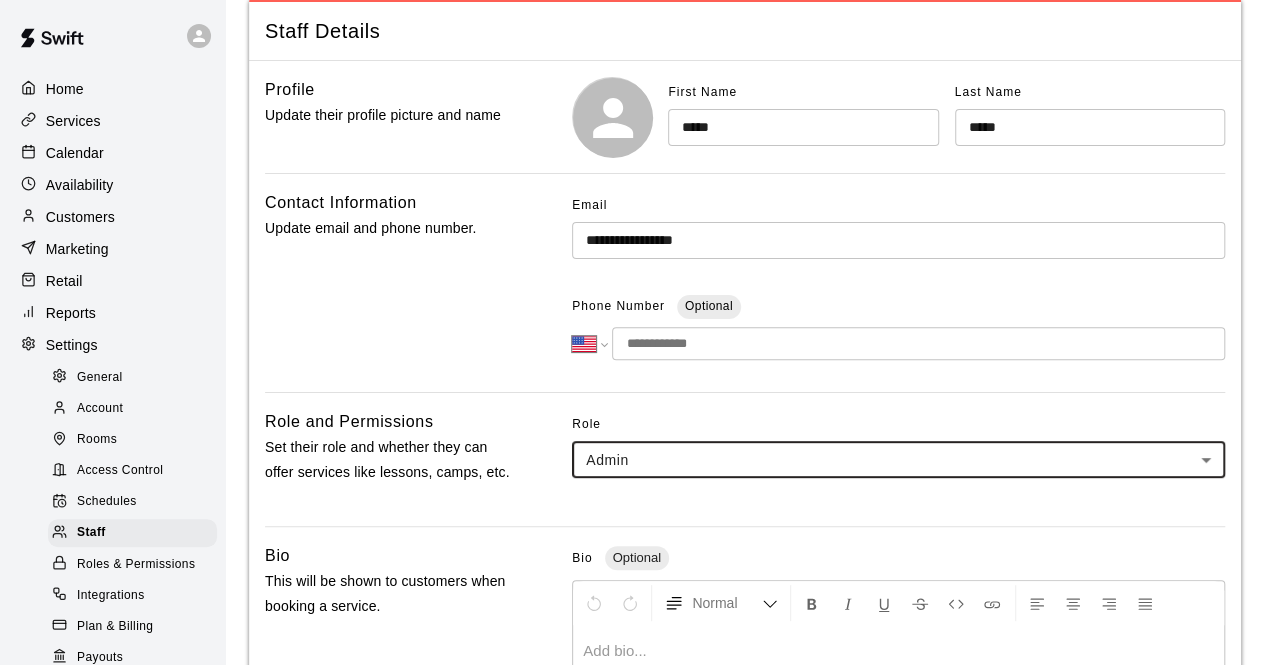 scroll, scrollTop: 150, scrollLeft: 0, axis: vertical 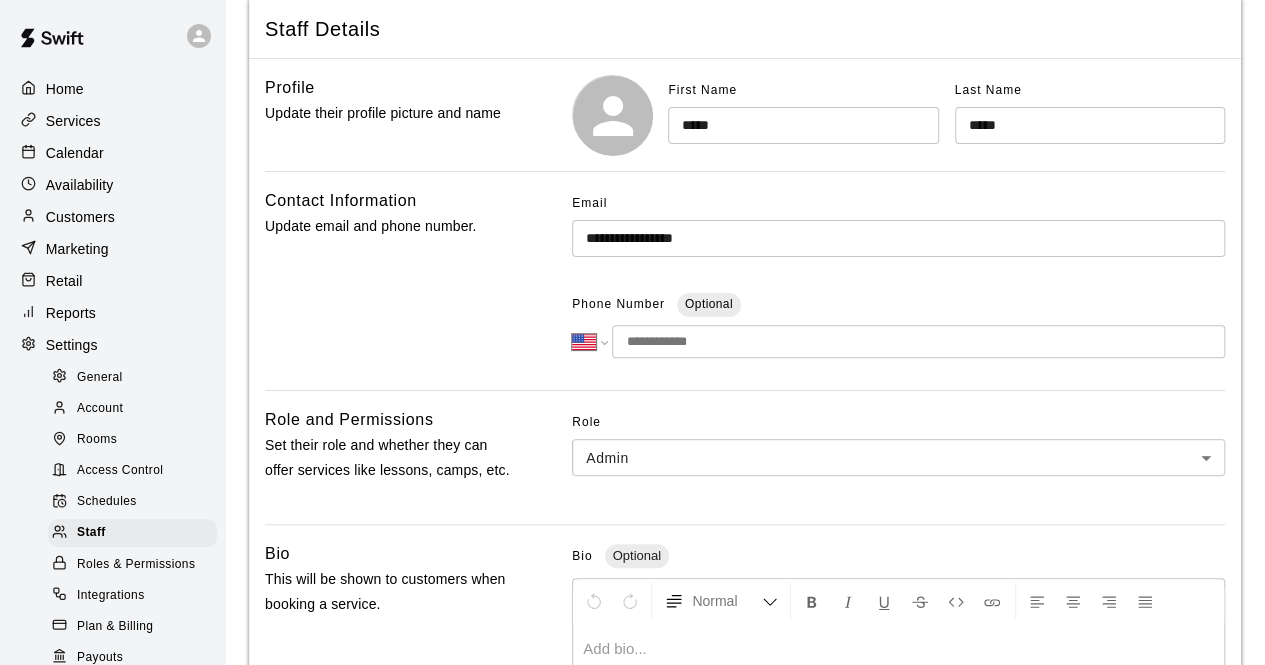 click at bounding box center (918, 341) 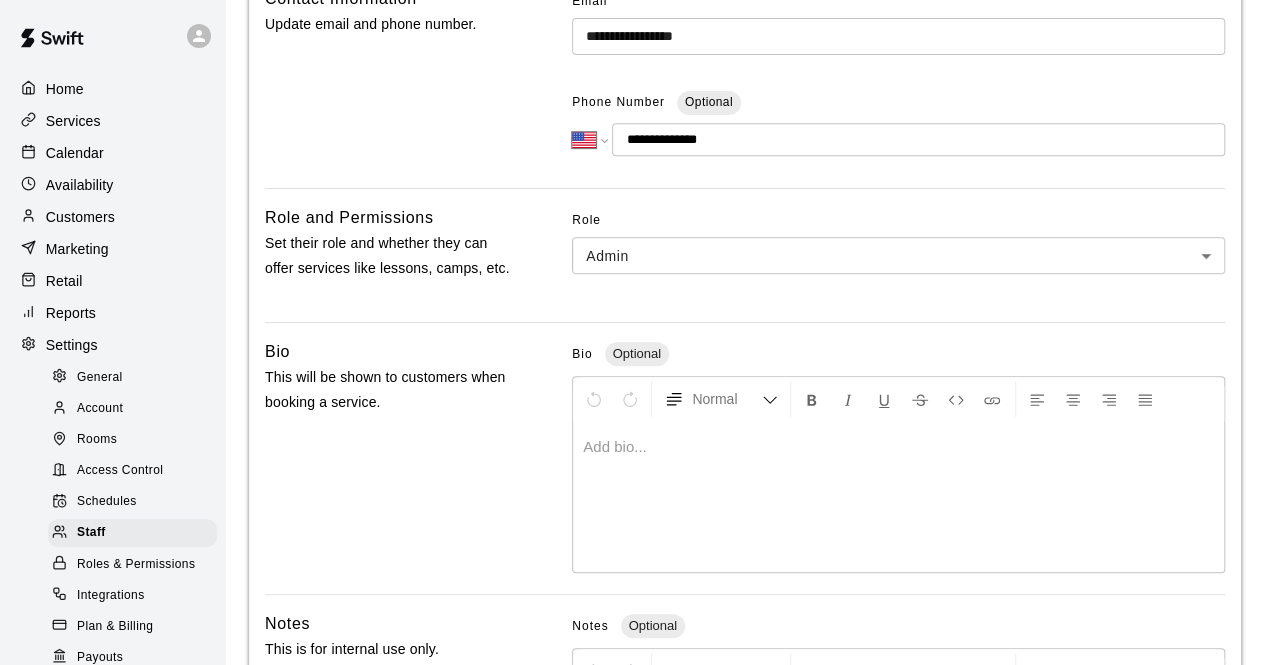 scroll, scrollTop: 348, scrollLeft: 0, axis: vertical 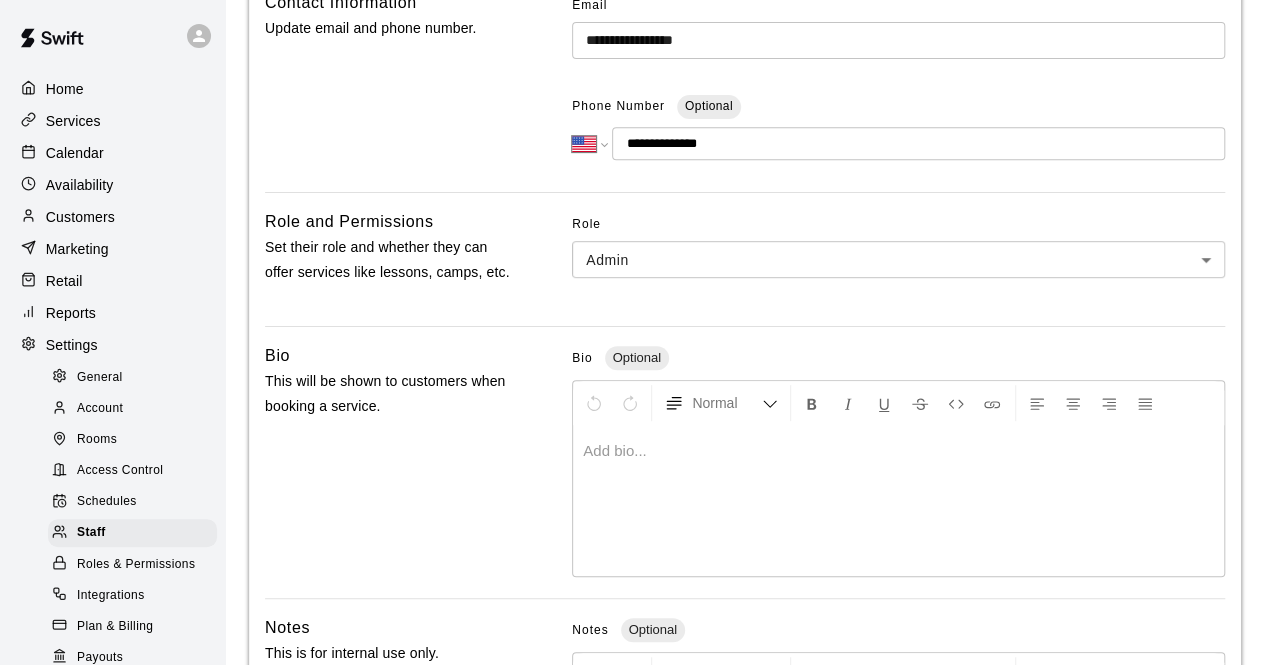 type on "**********" 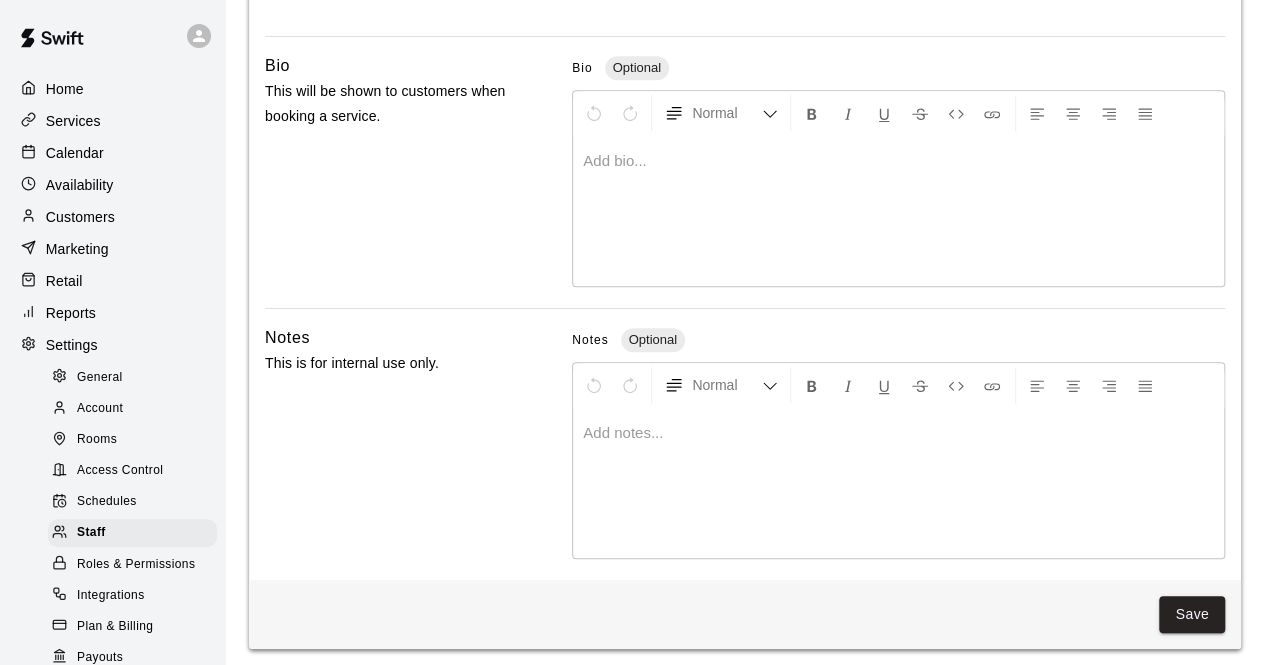 scroll, scrollTop: 638, scrollLeft: 0, axis: vertical 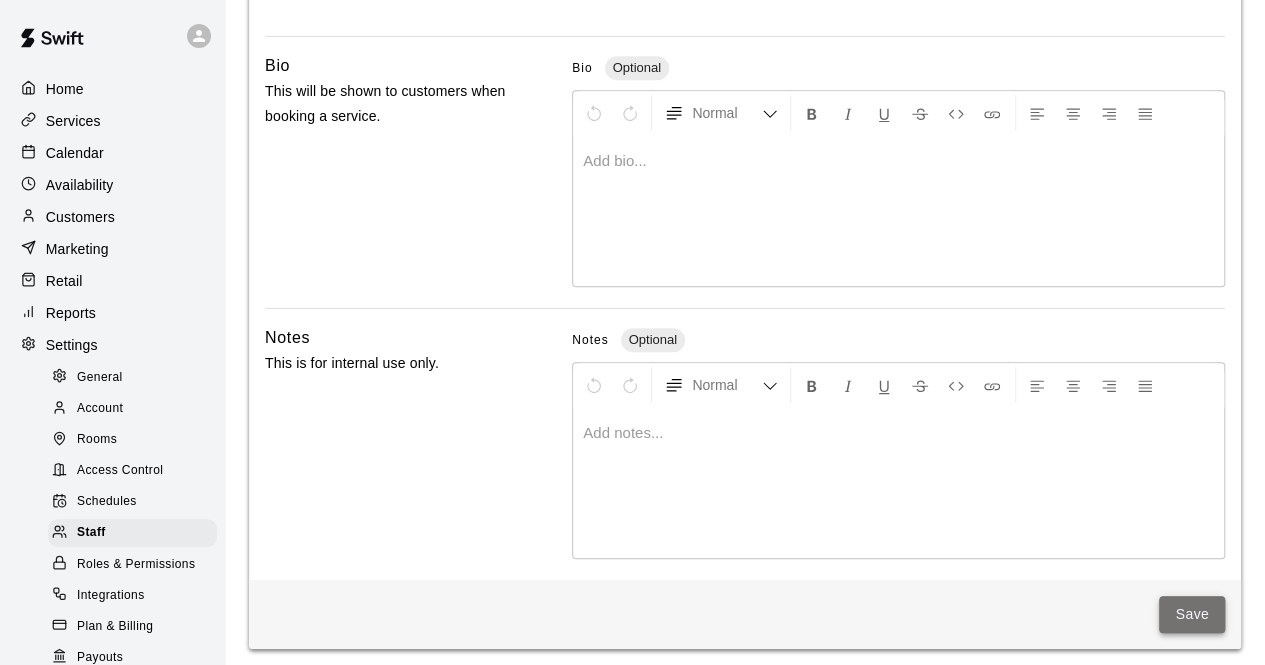 click on "Save" at bounding box center [1192, 614] 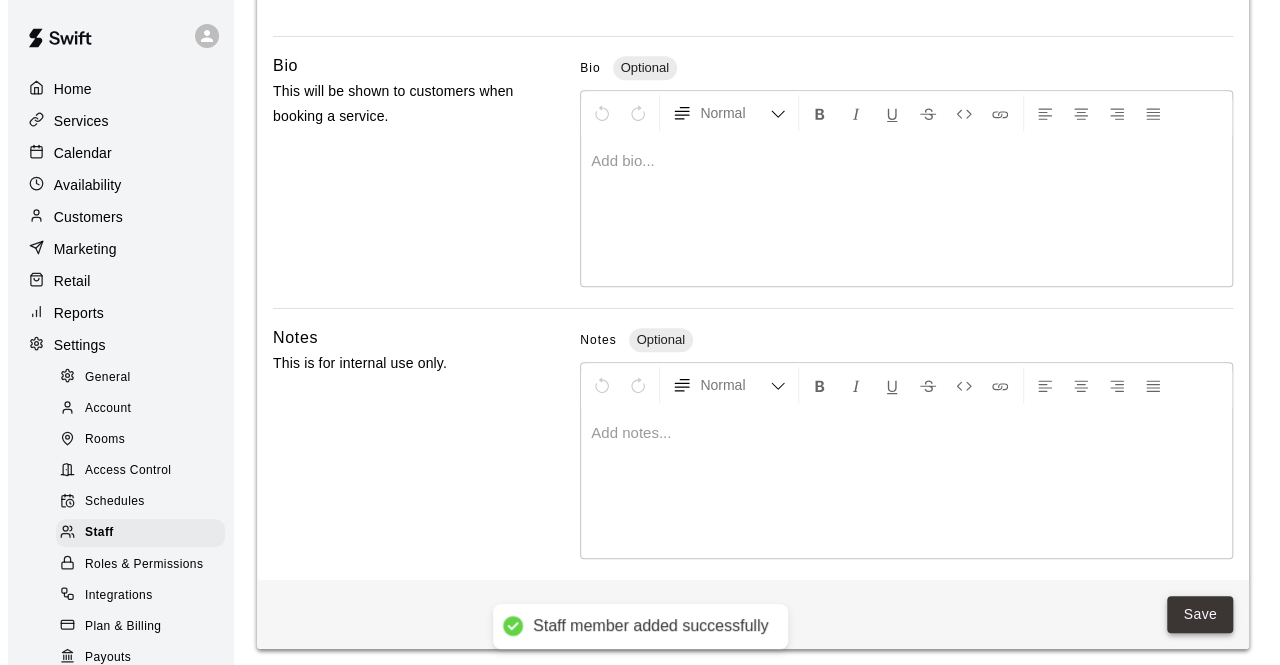 scroll, scrollTop: 0, scrollLeft: 0, axis: both 